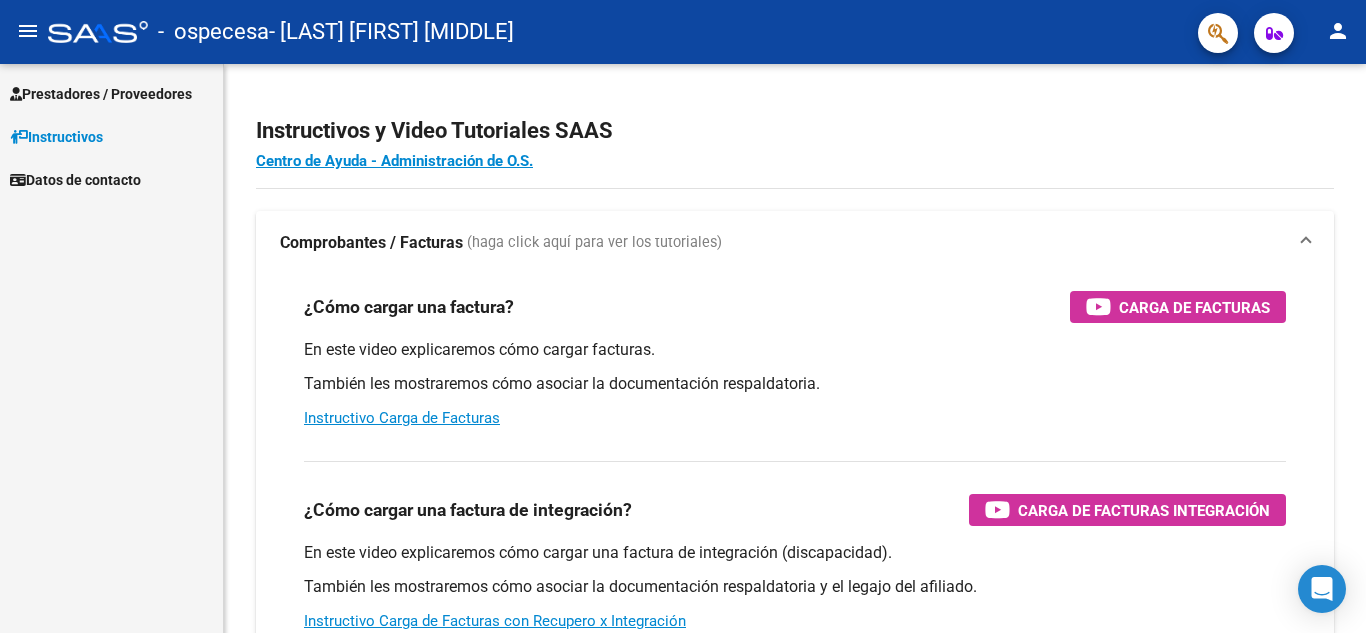 scroll, scrollTop: 0, scrollLeft: 0, axis: both 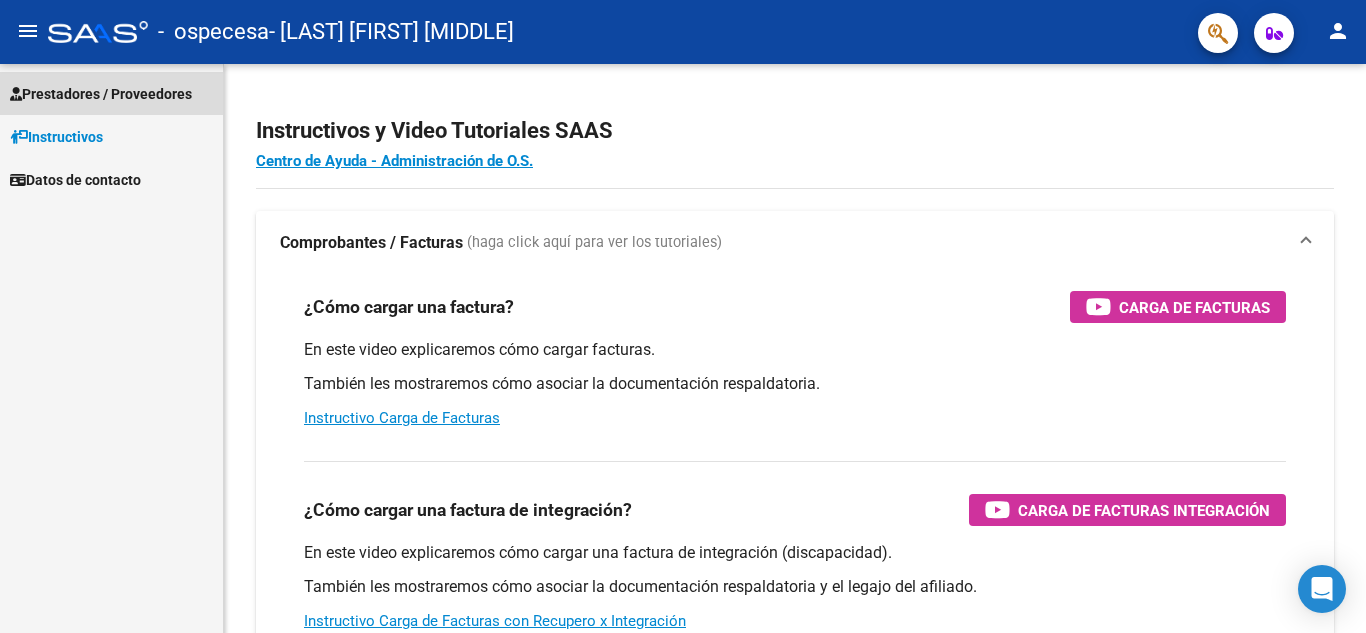 click on "Prestadores / Proveedores" at bounding box center (101, 94) 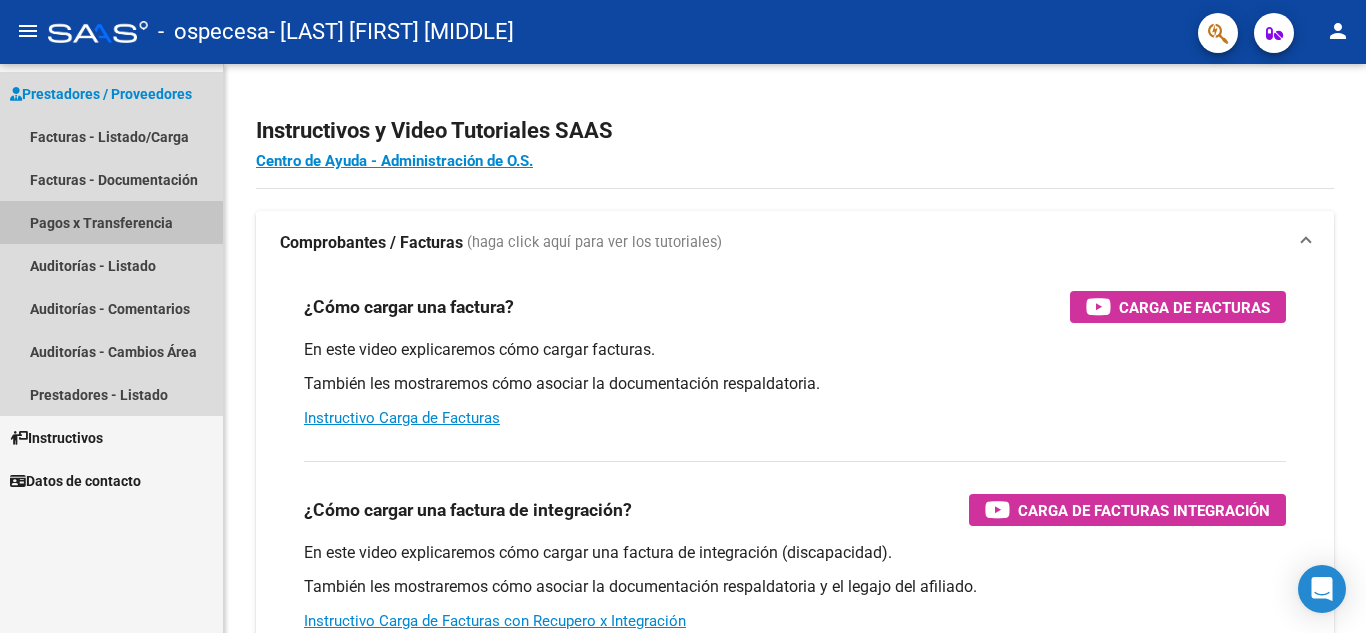 click on "Pagos x Transferencia" at bounding box center (111, 222) 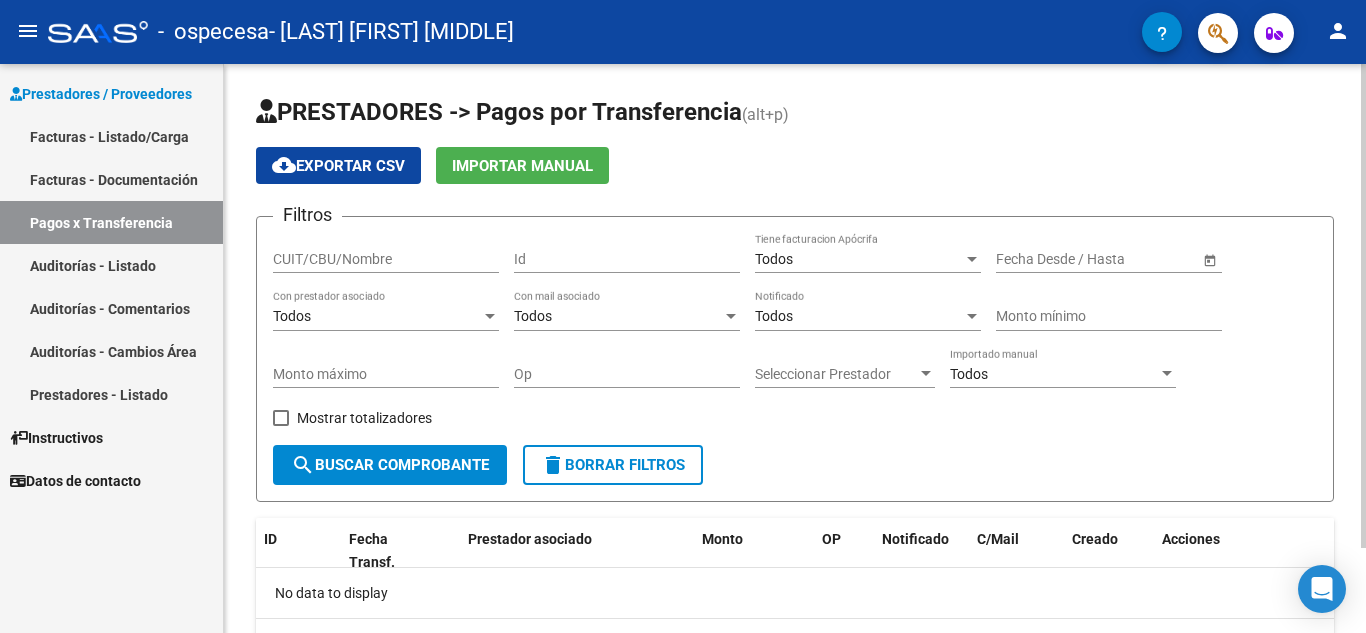 click 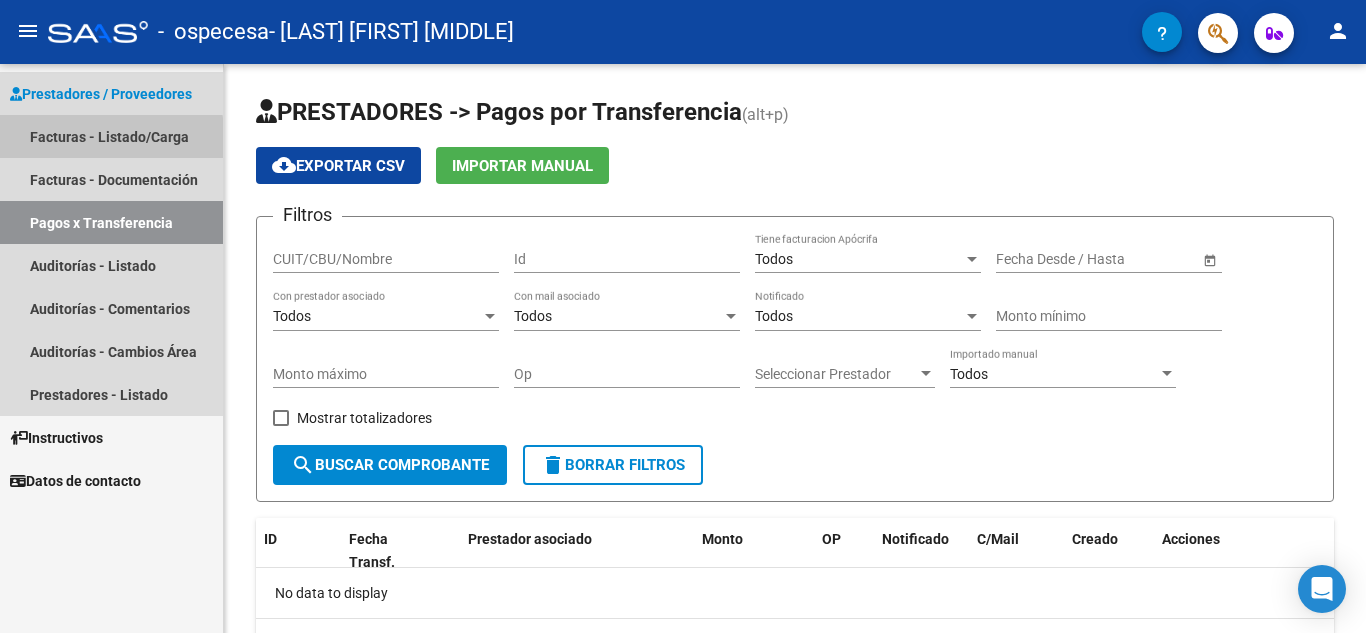 click on "Facturas - Listado/Carga" at bounding box center [111, 136] 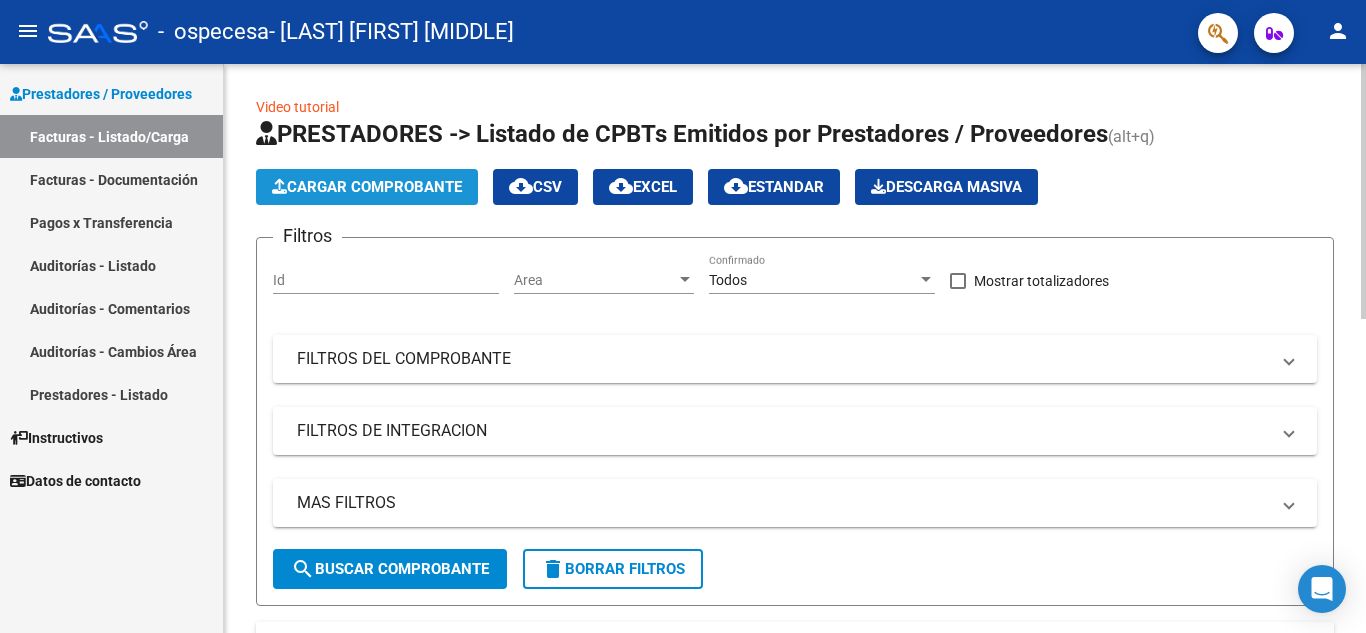 click on "Cargar Comprobante" 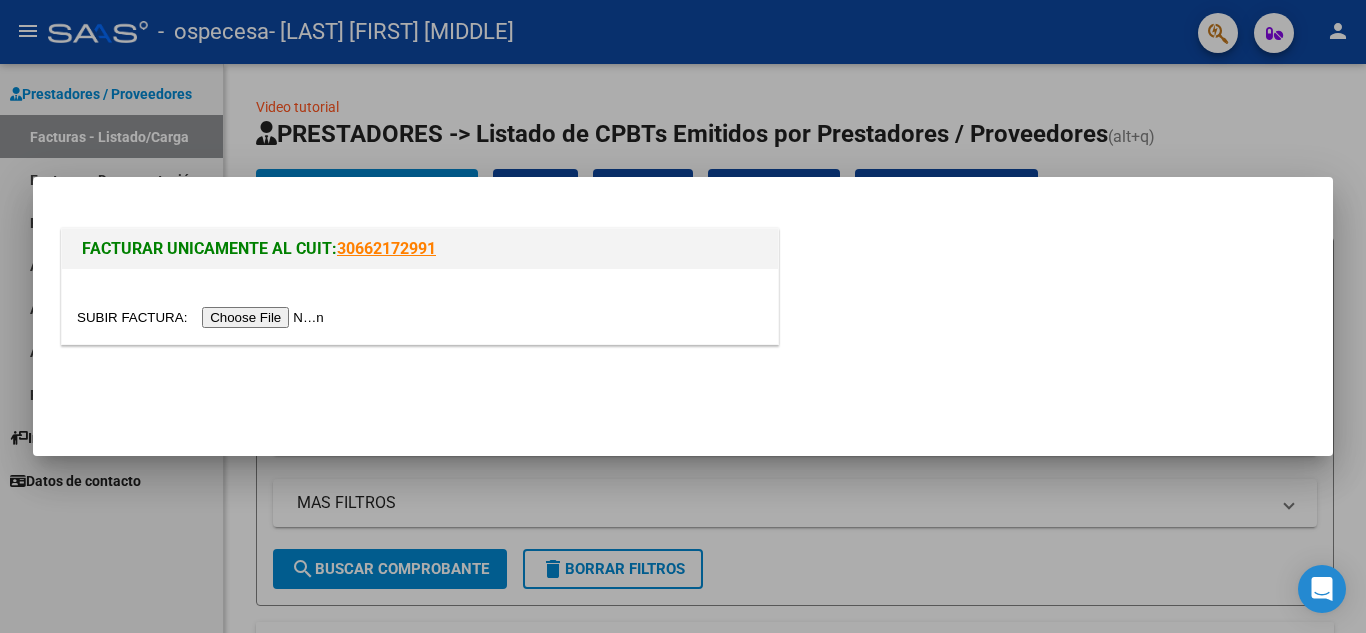 click at bounding box center (203, 317) 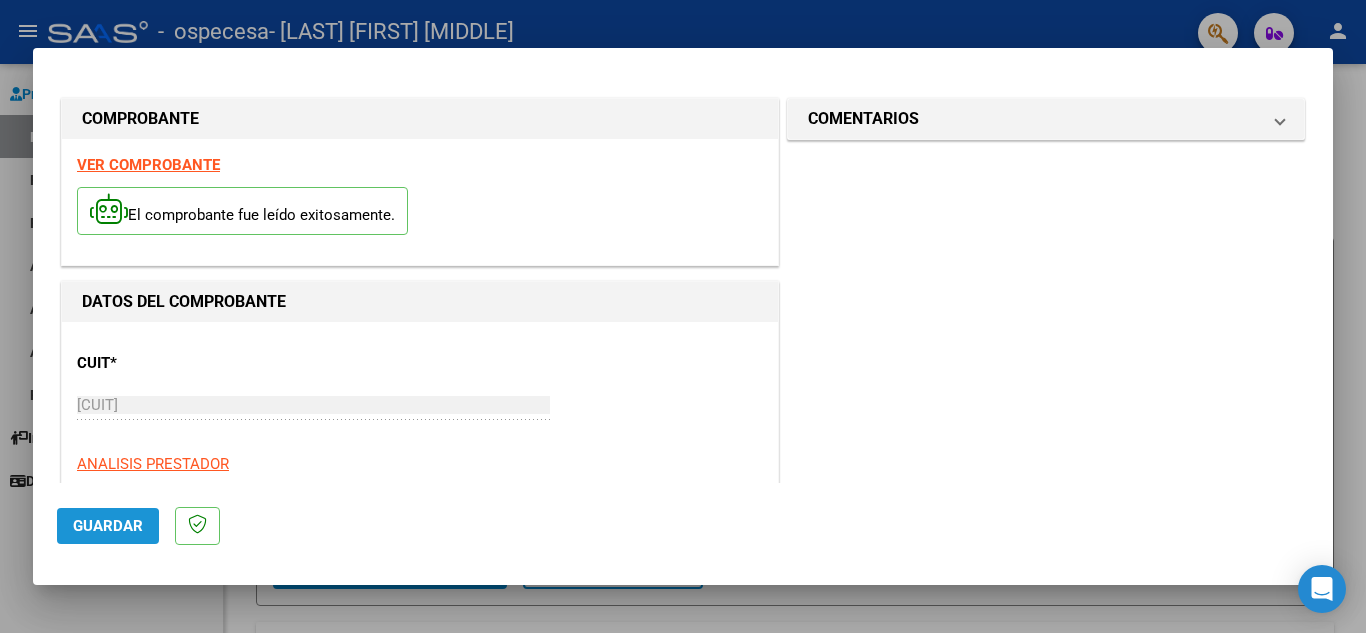 click on "Guardar" 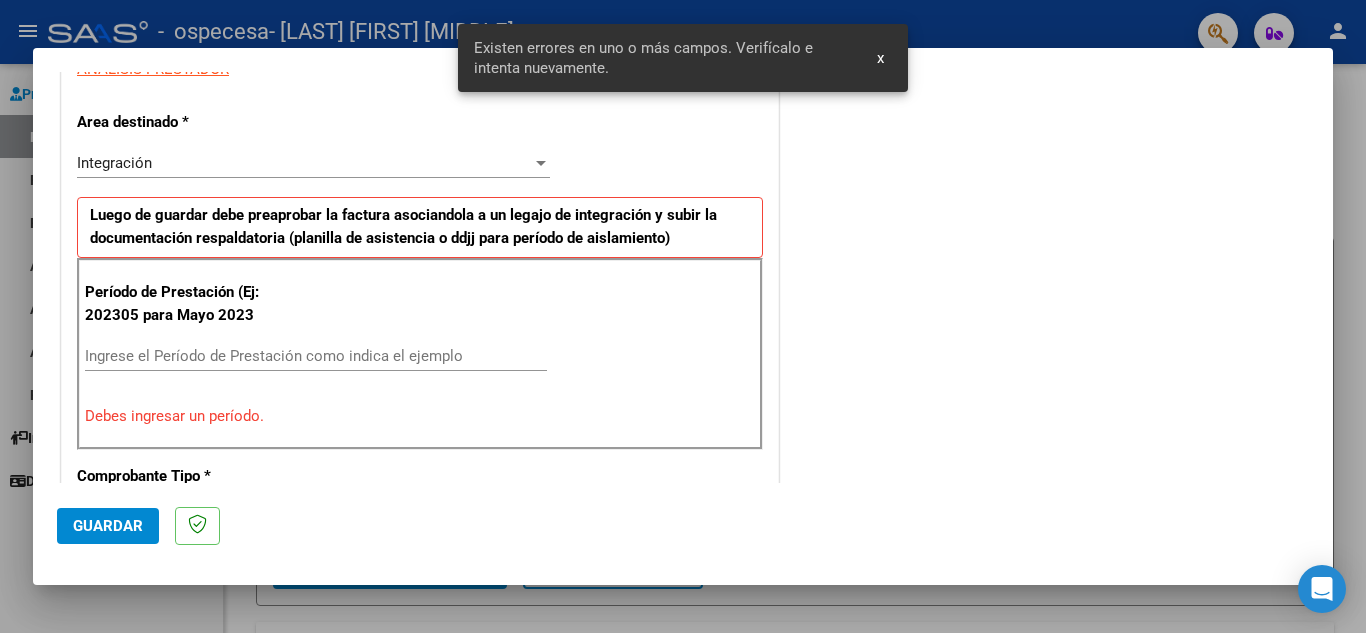 scroll, scrollTop: 453, scrollLeft: 0, axis: vertical 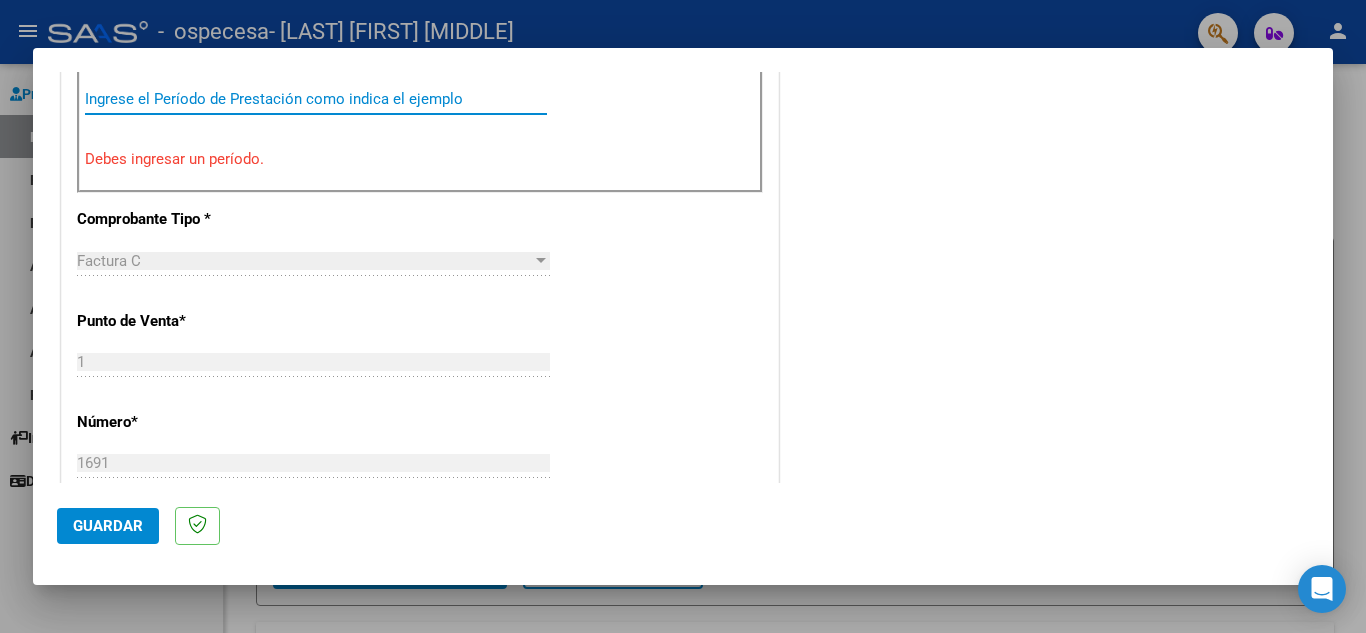 click on "Ingrese el Período de Prestación como indica el ejemplo" at bounding box center (316, 99) 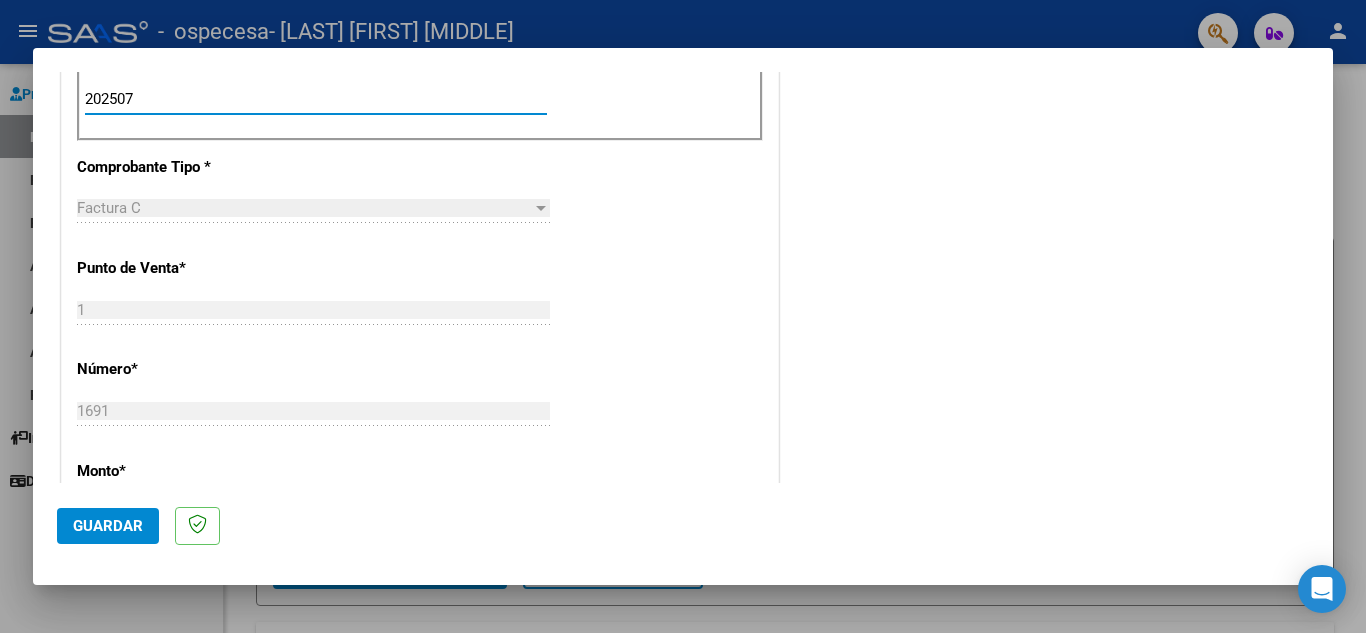 type on "202507" 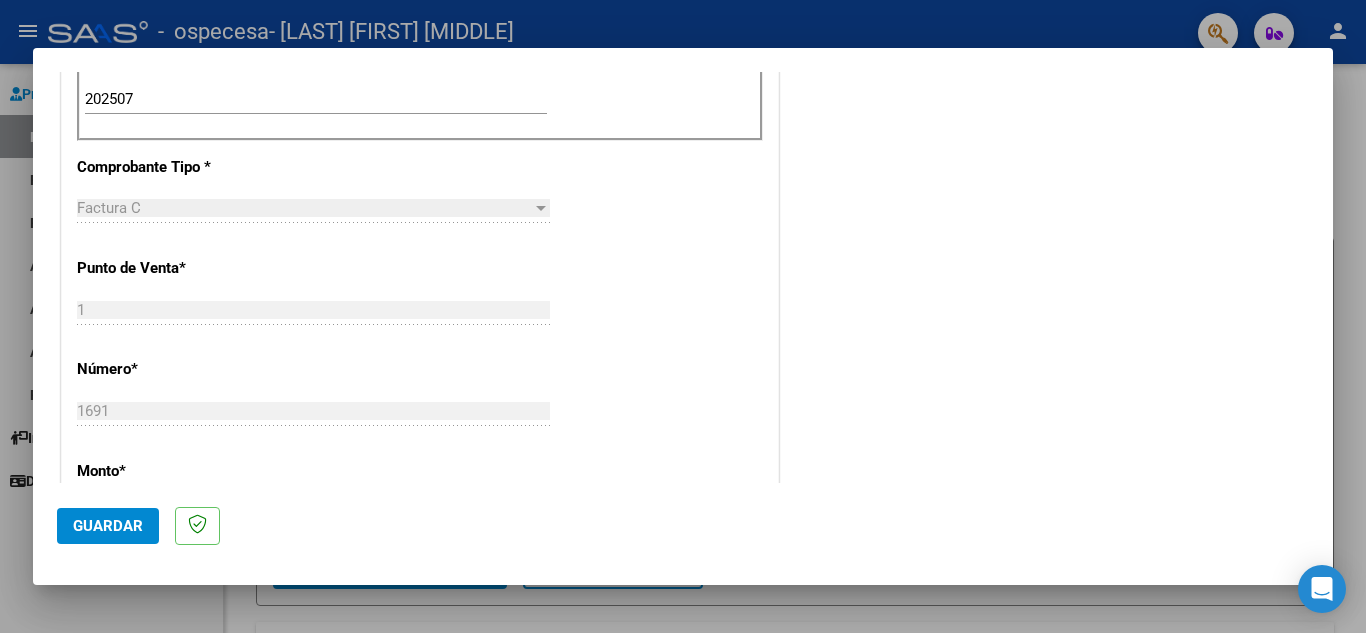 click on "Factura C" at bounding box center (304, 208) 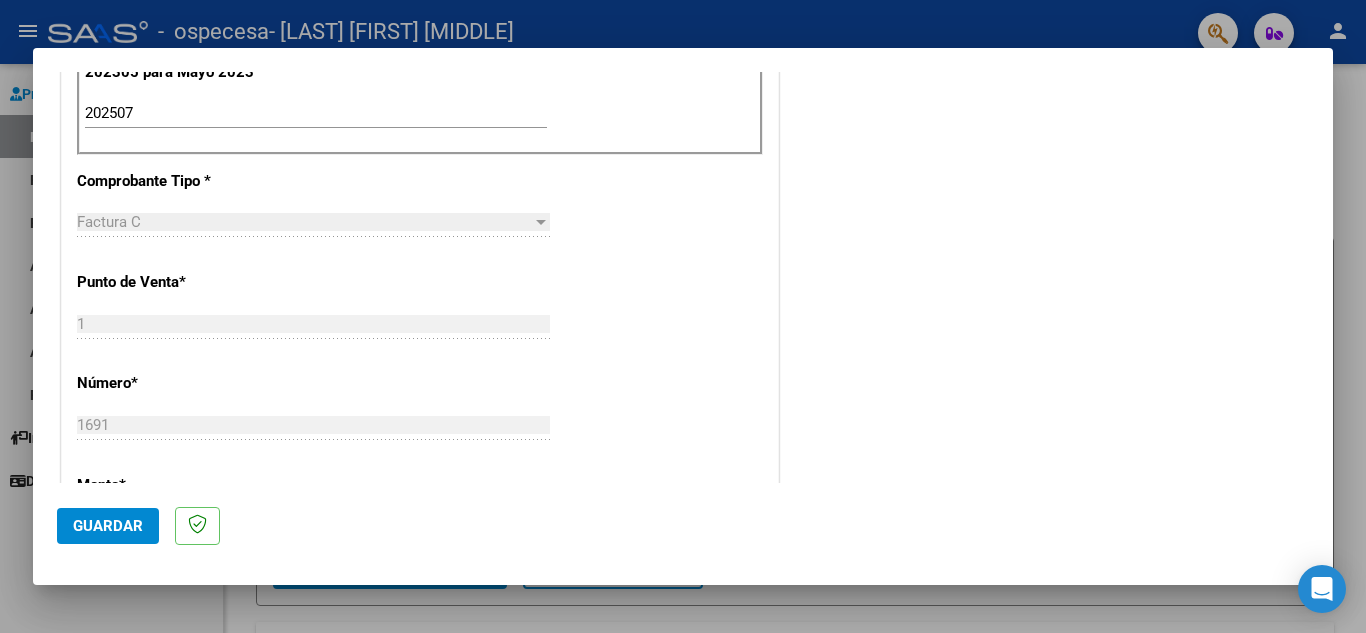 scroll, scrollTop: 643, scrollLeft: 0, axis: vertical 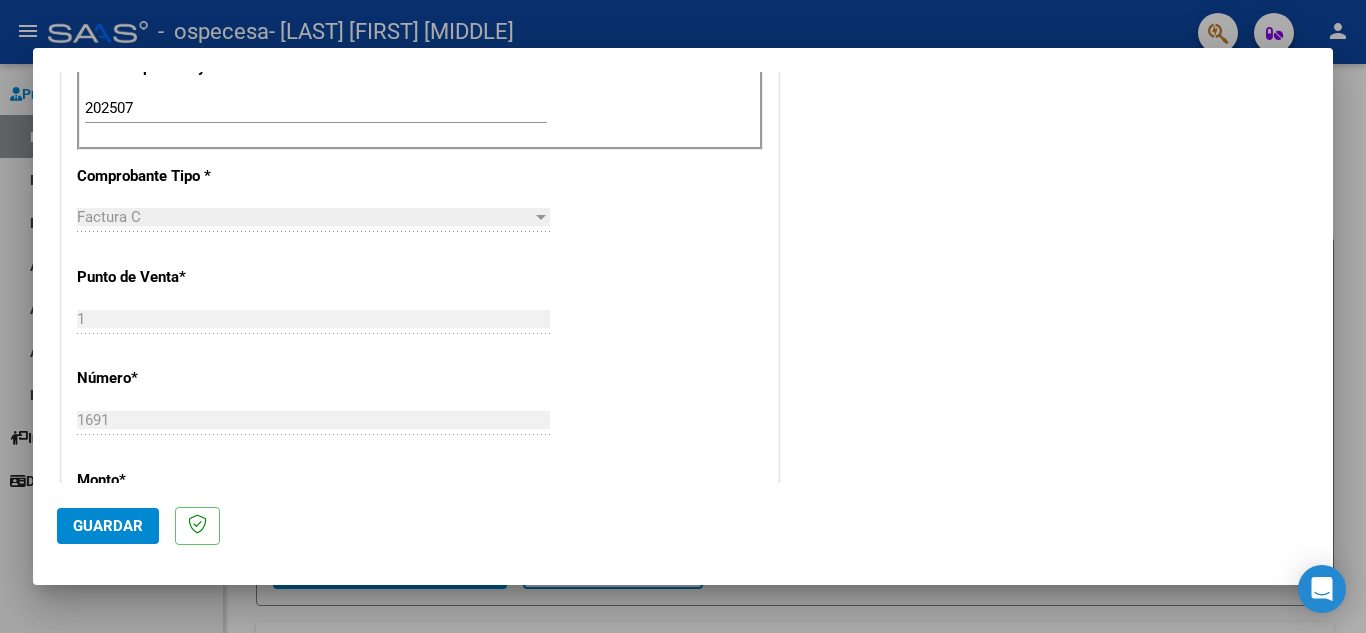 click on "Factura C" at bounding box center [109, 217] 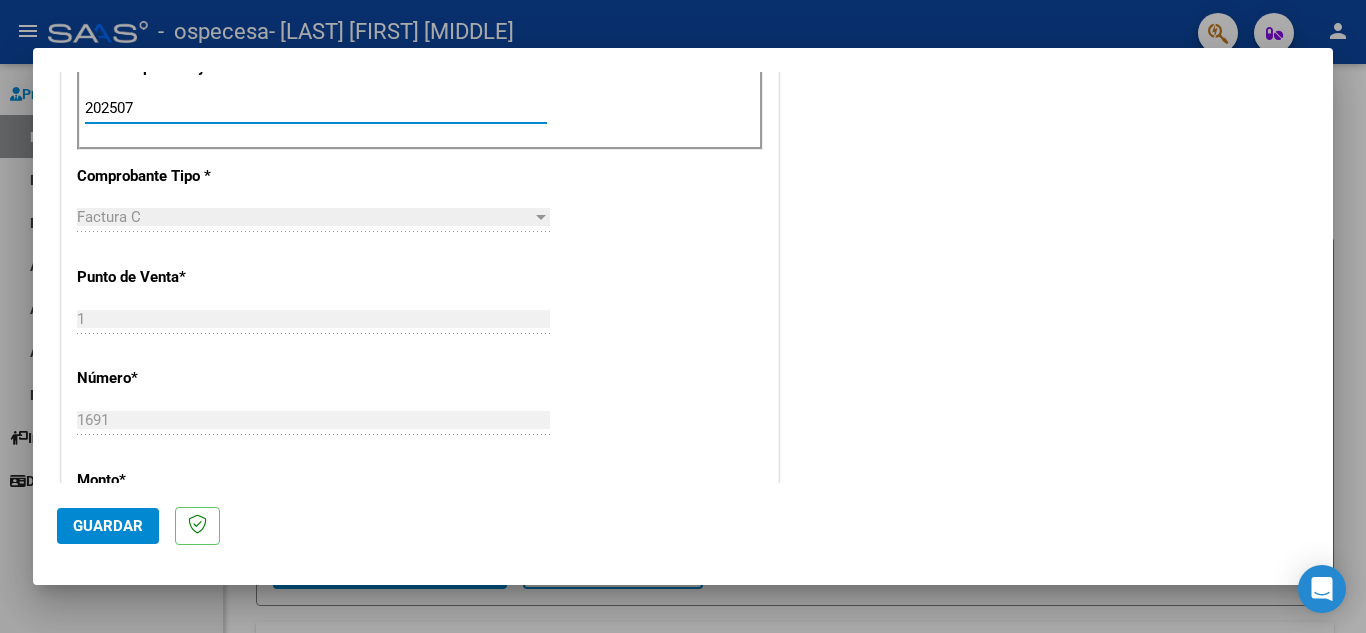 click on "202507" at bounding box center (316, 108) 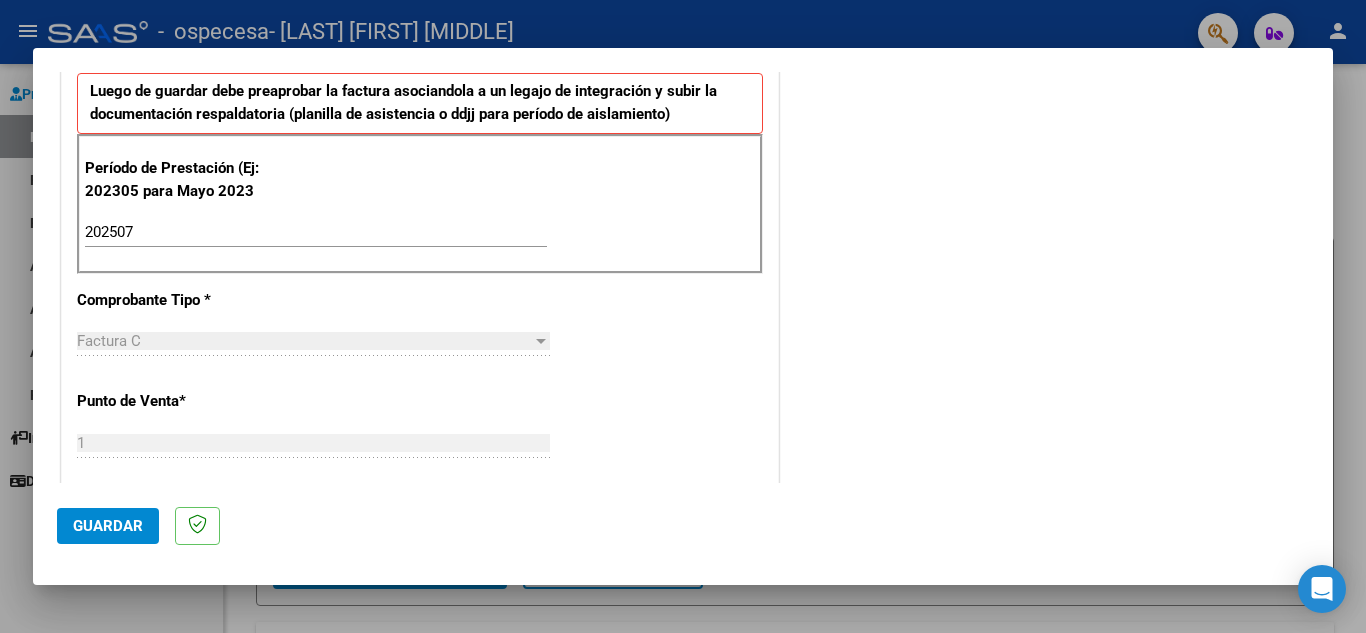 scroll, scrollTop: 505, scrollLeft: 0, axis: vertical 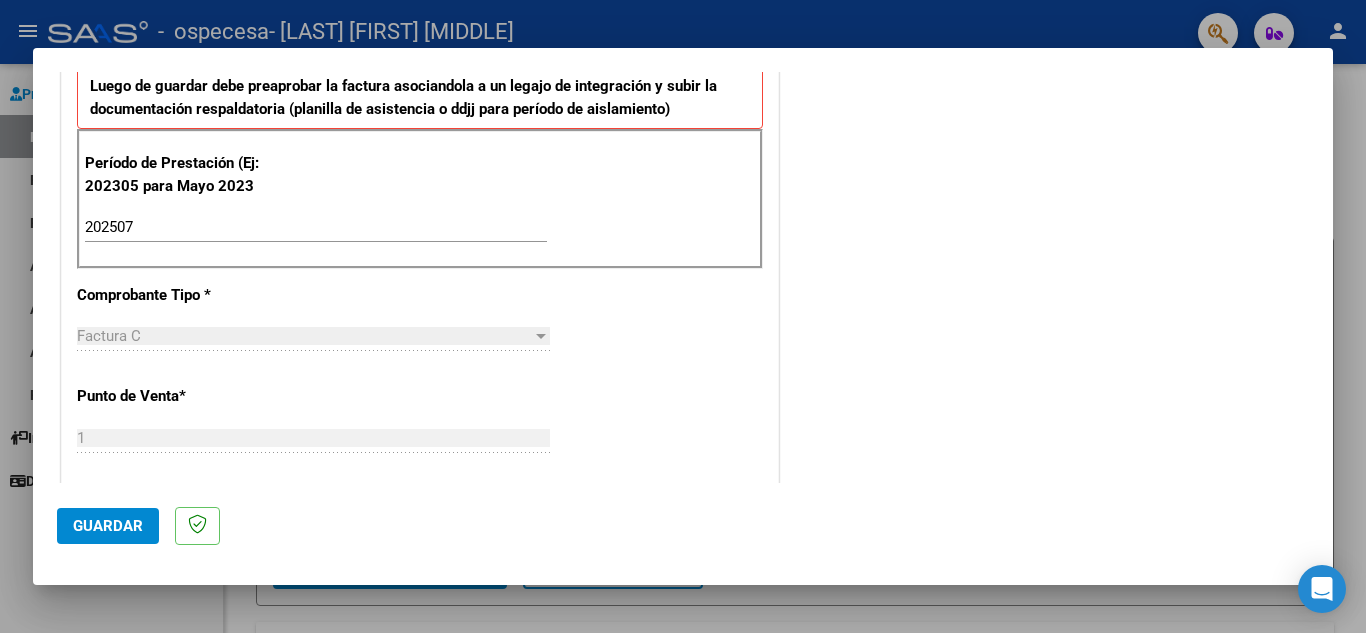click on "202507 Ingrese el Período de Prestación como indica el ejemplo" at bounding box center [316, 227] 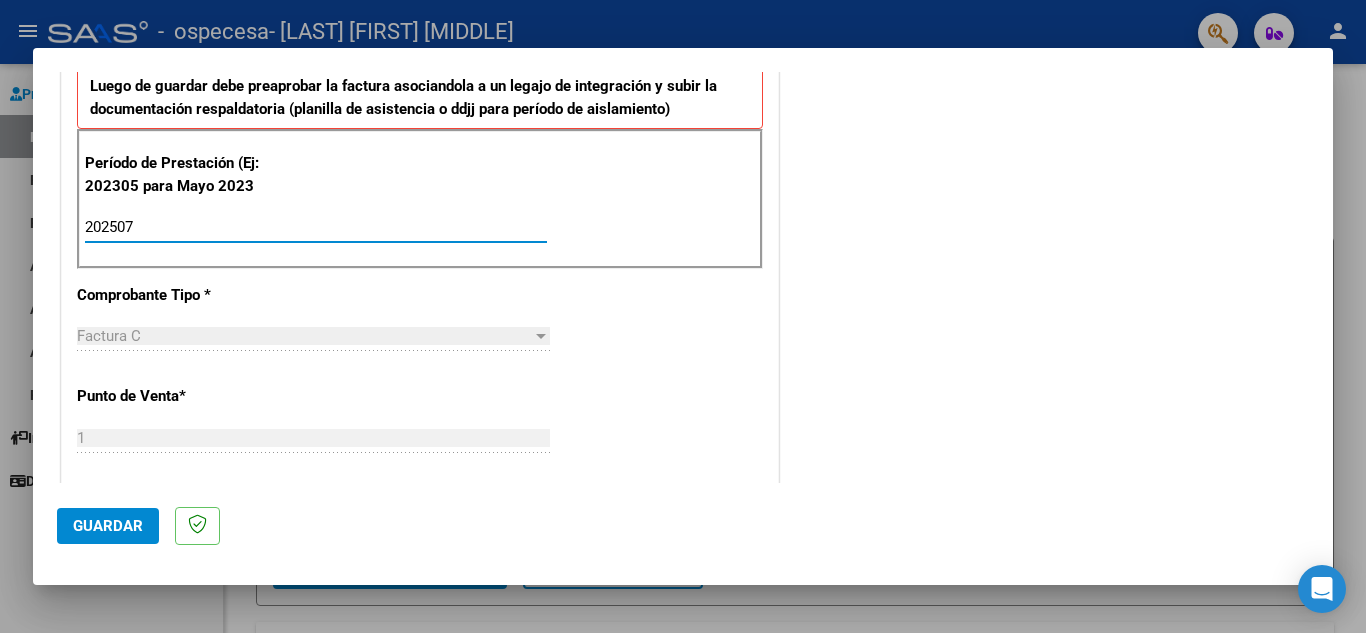 click on "202507" at bounding box center [316, 227] 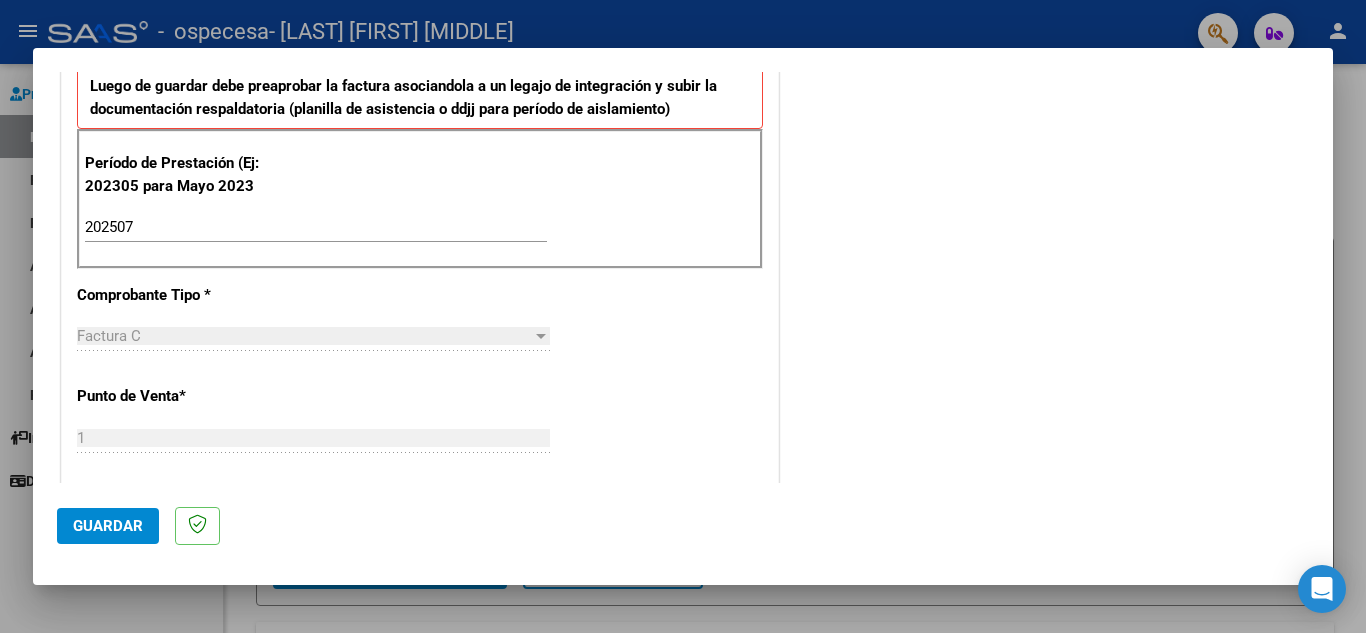 click on "Factura C Seleccionar Tipo" at bounding box center (313, 336) 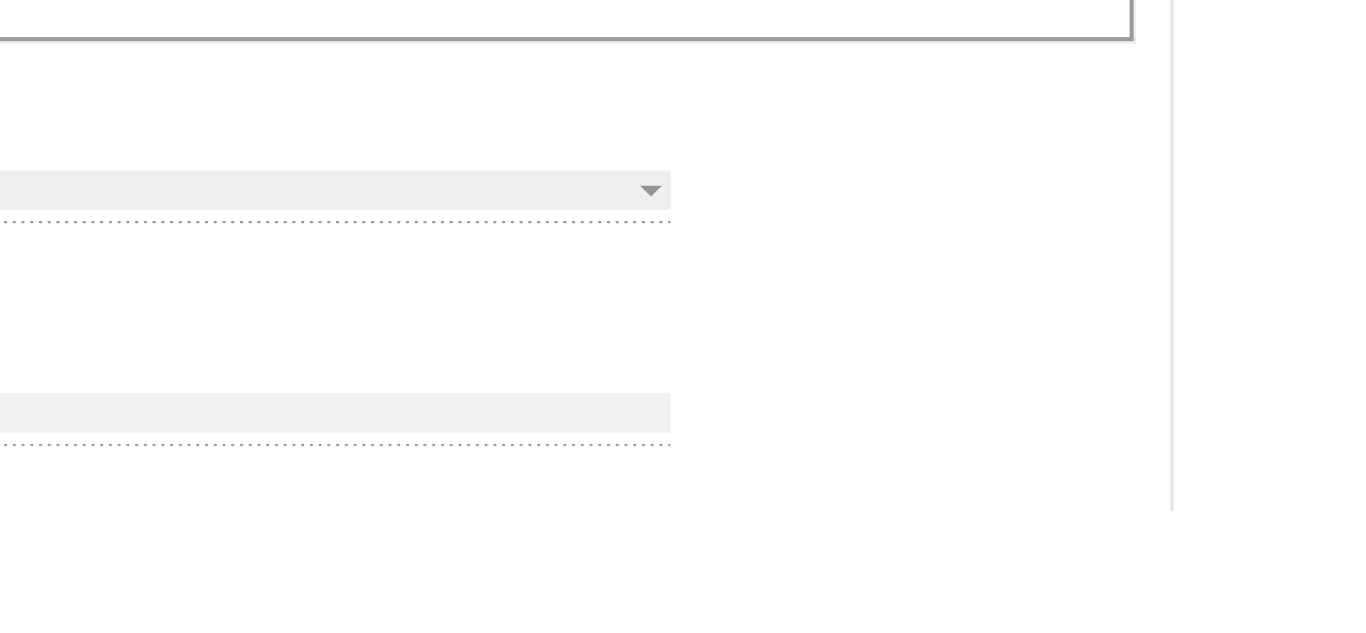 click on "1 Ingresar el Nro." 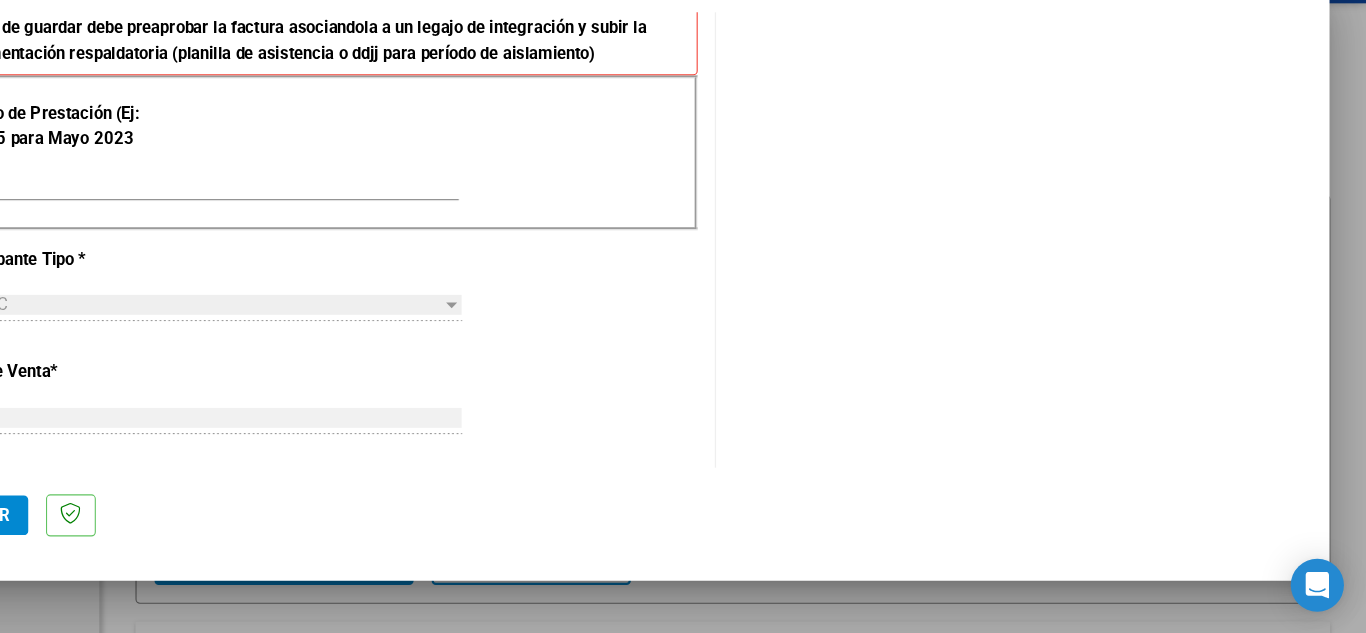 scroll, scrollTop: 0, scrollLeft: 0, axis: both 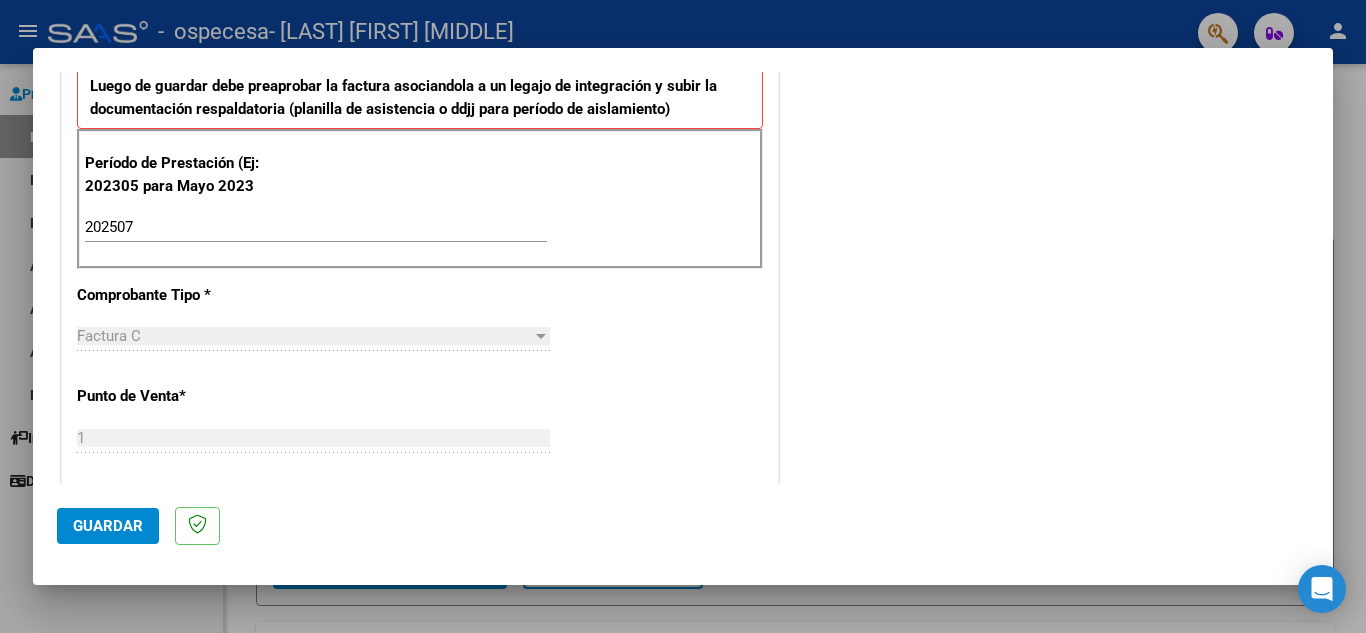 click on "Guardar" 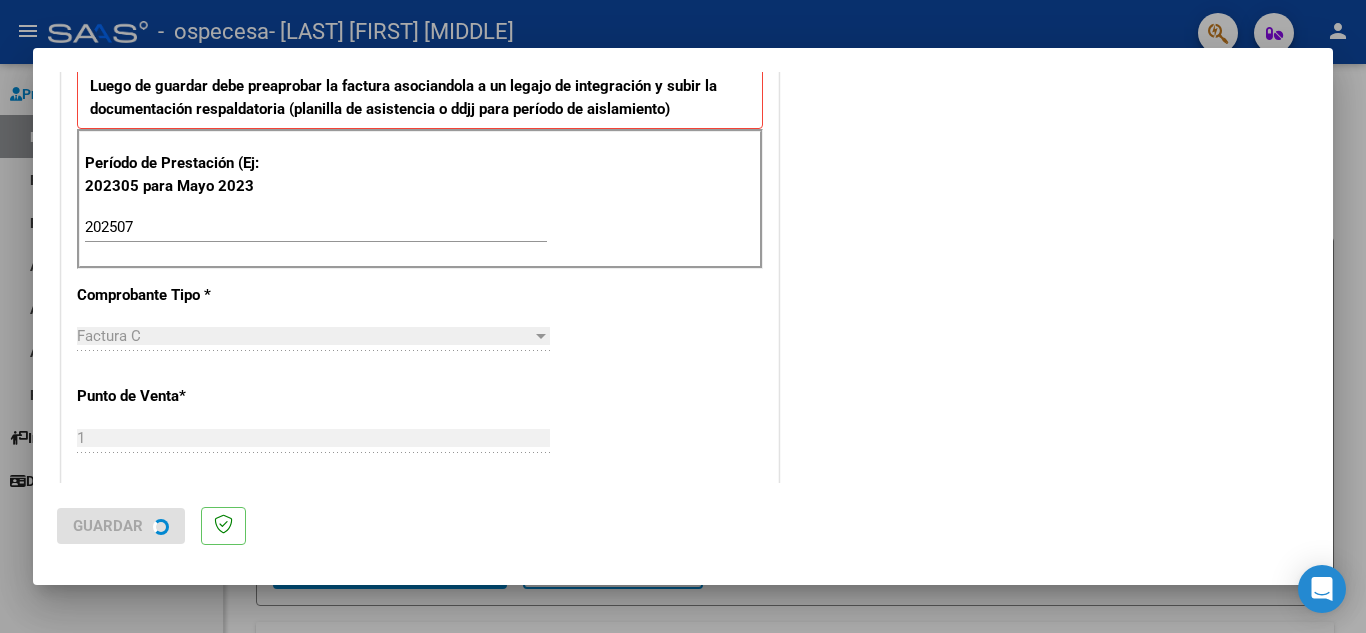 scroll, scrollTop: 0, scrollLeft: 0, axis: both 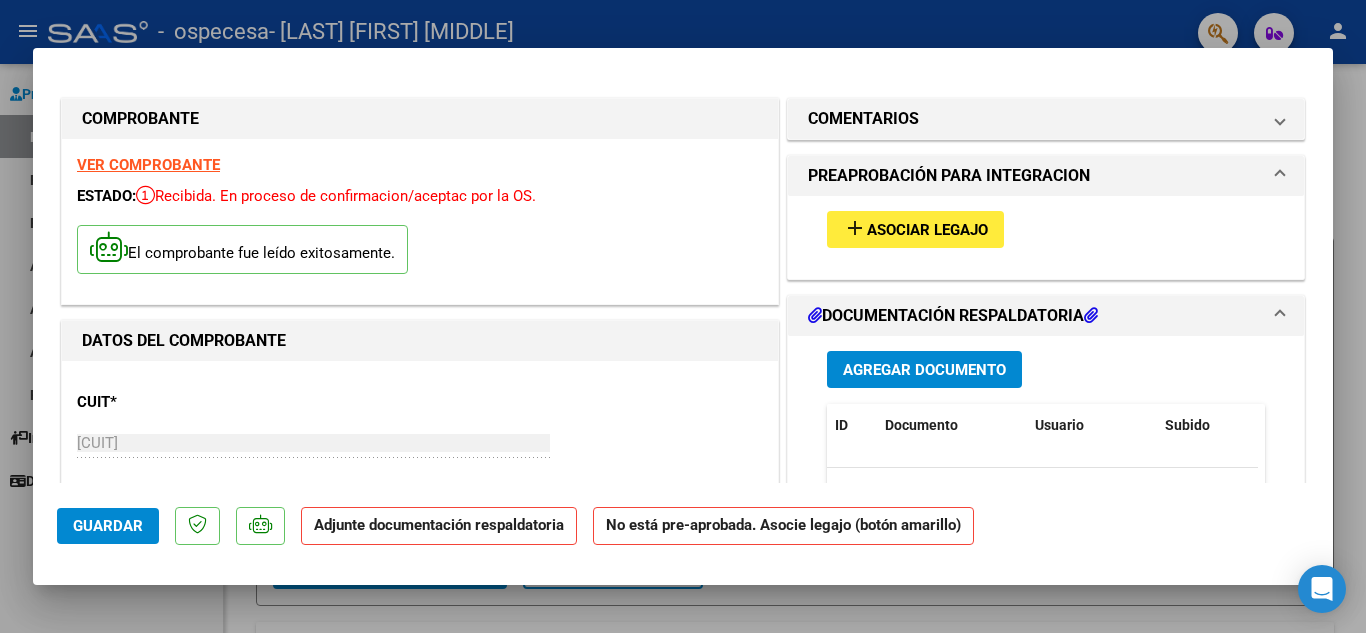 click on "CUIT  *" at bounding box center [180, 402] 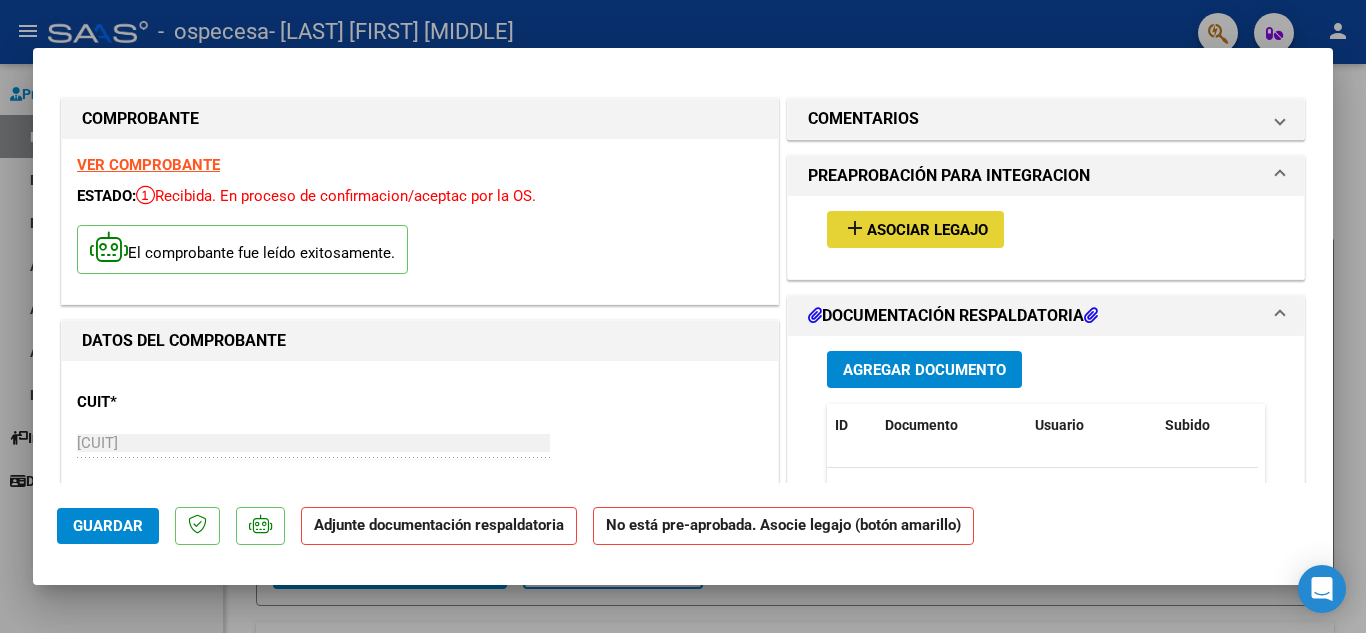 click on "Asociar Legajo" at bounding box center (927, 230) 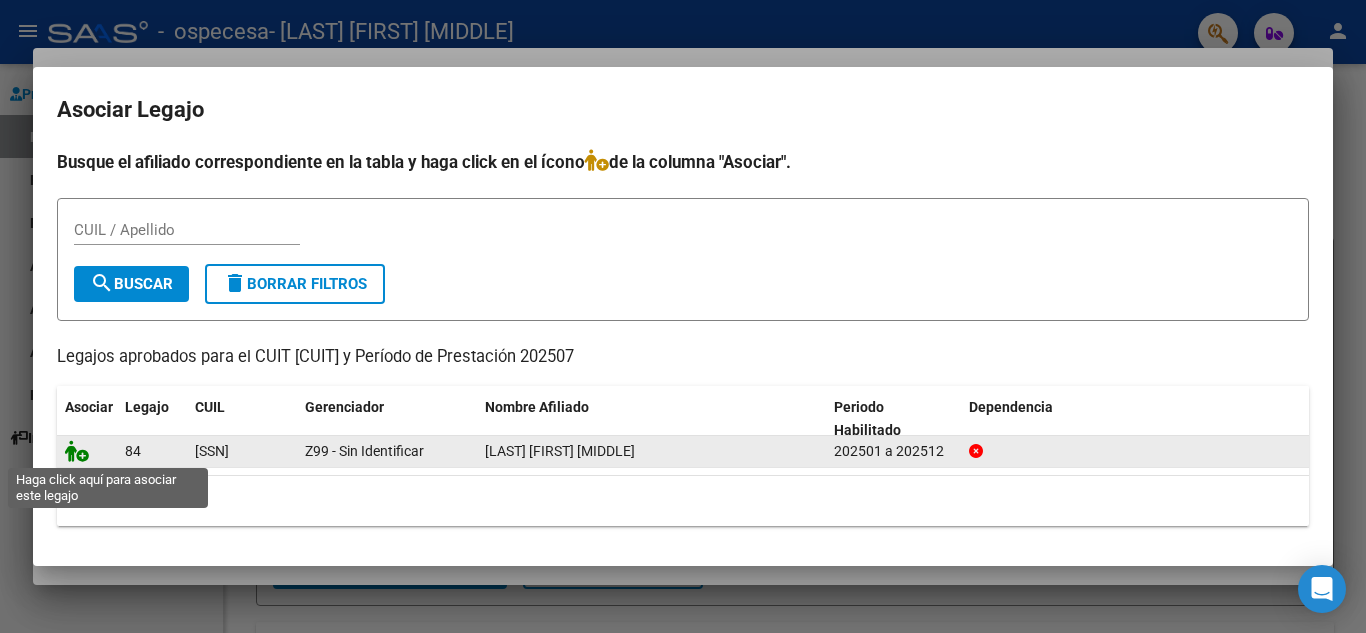 click 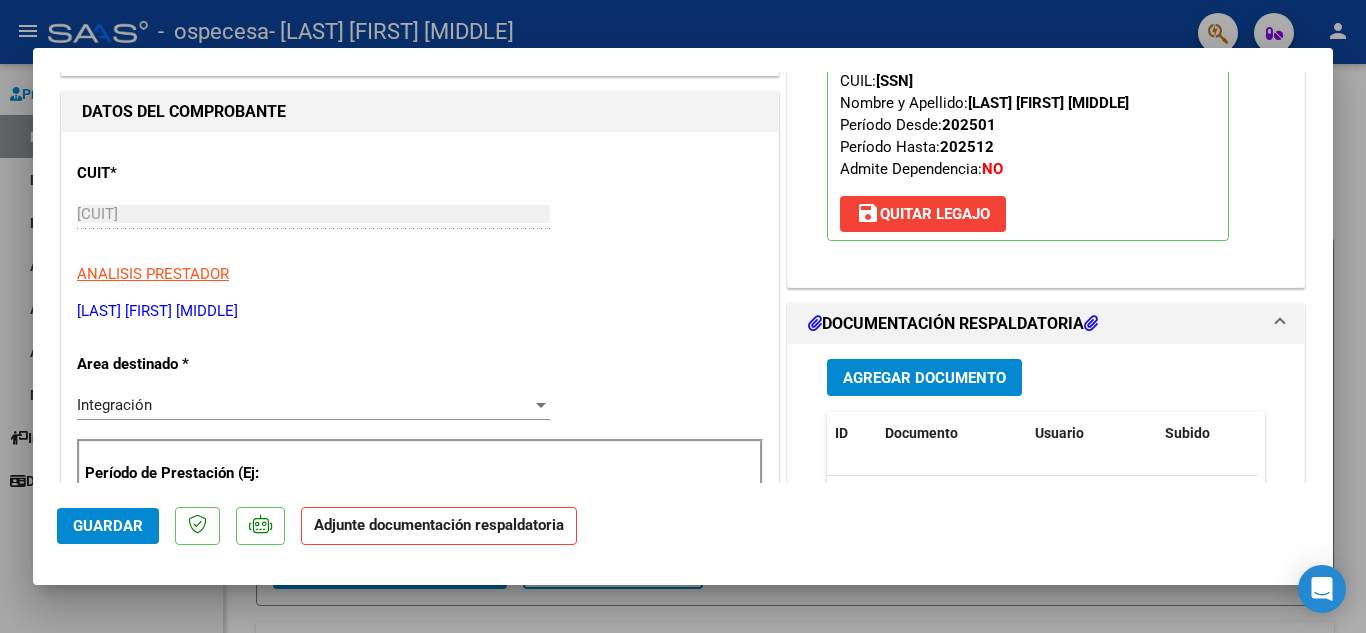 scroll, scrollTop: 239, scrollLeft: 0, axis: vertical 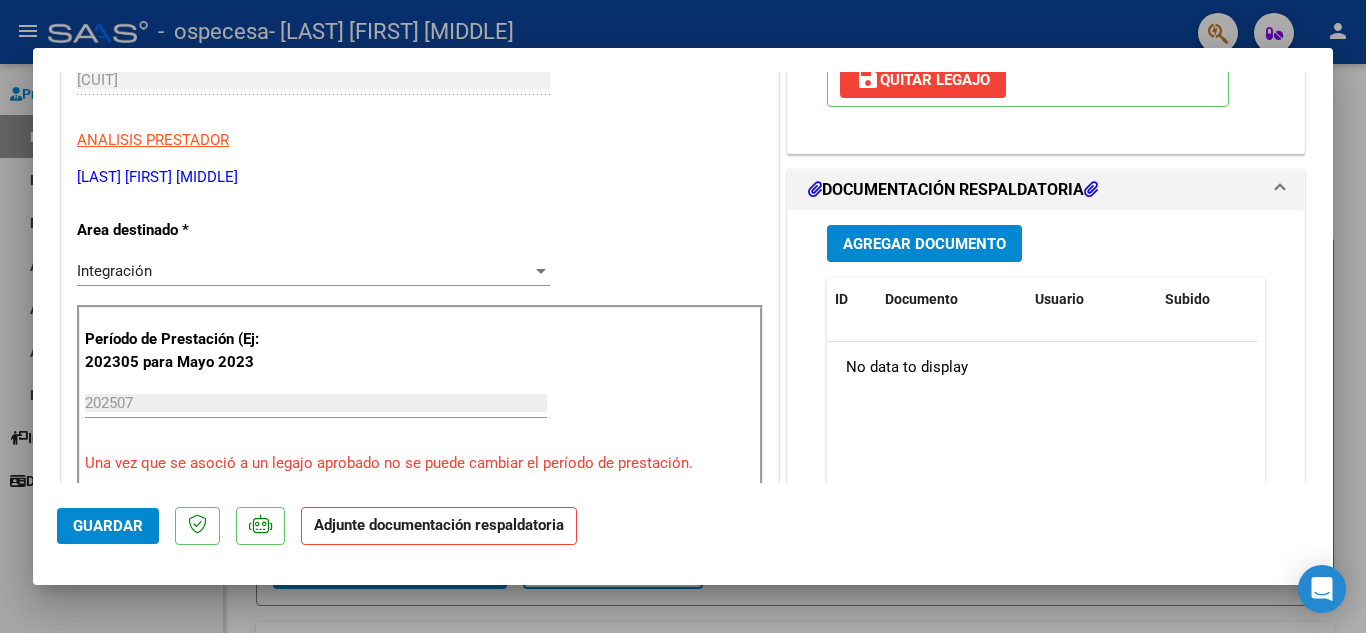 click on "Agregar Documento" at bounding box center (924, 244) 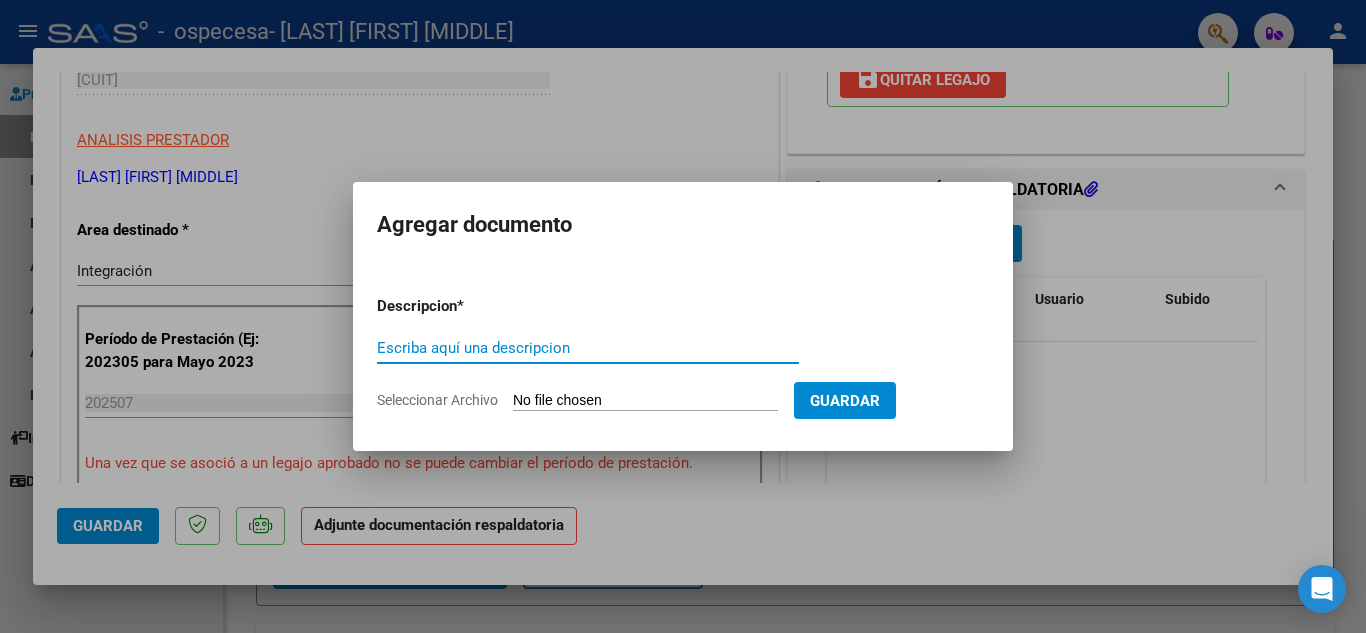 click on "Escriba aquí una descripcion" at bounding box center [588, 348] 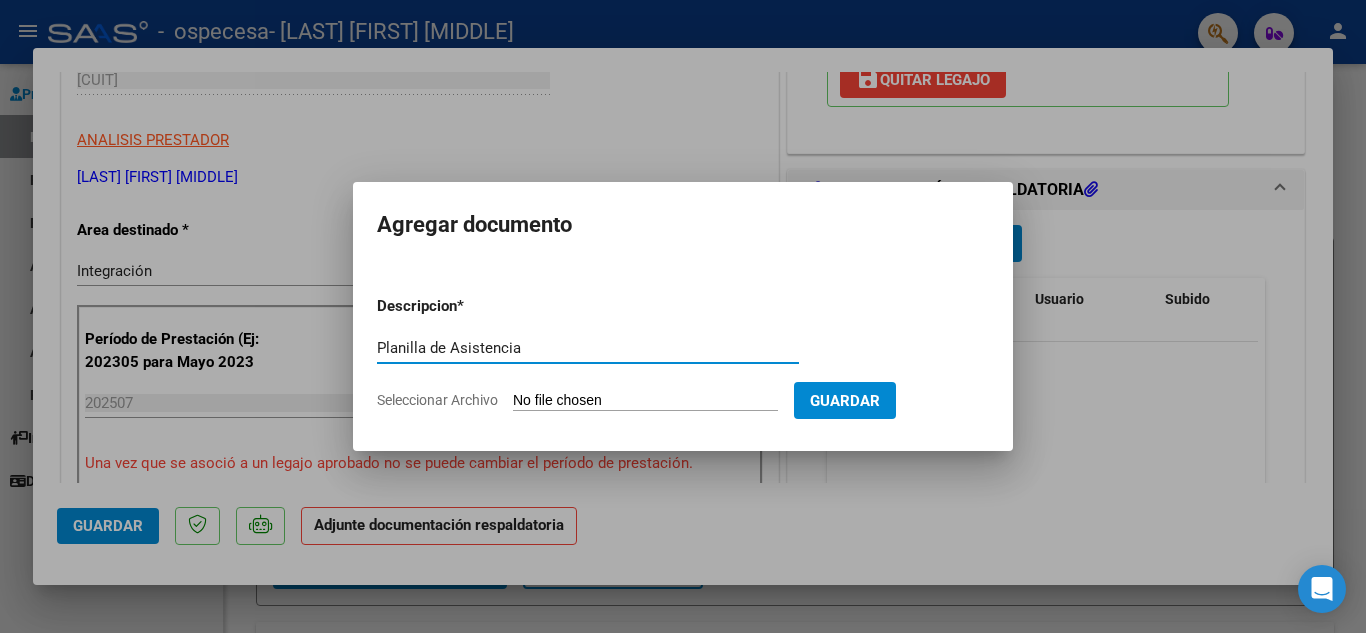 type on "Planilla de Asistencia" 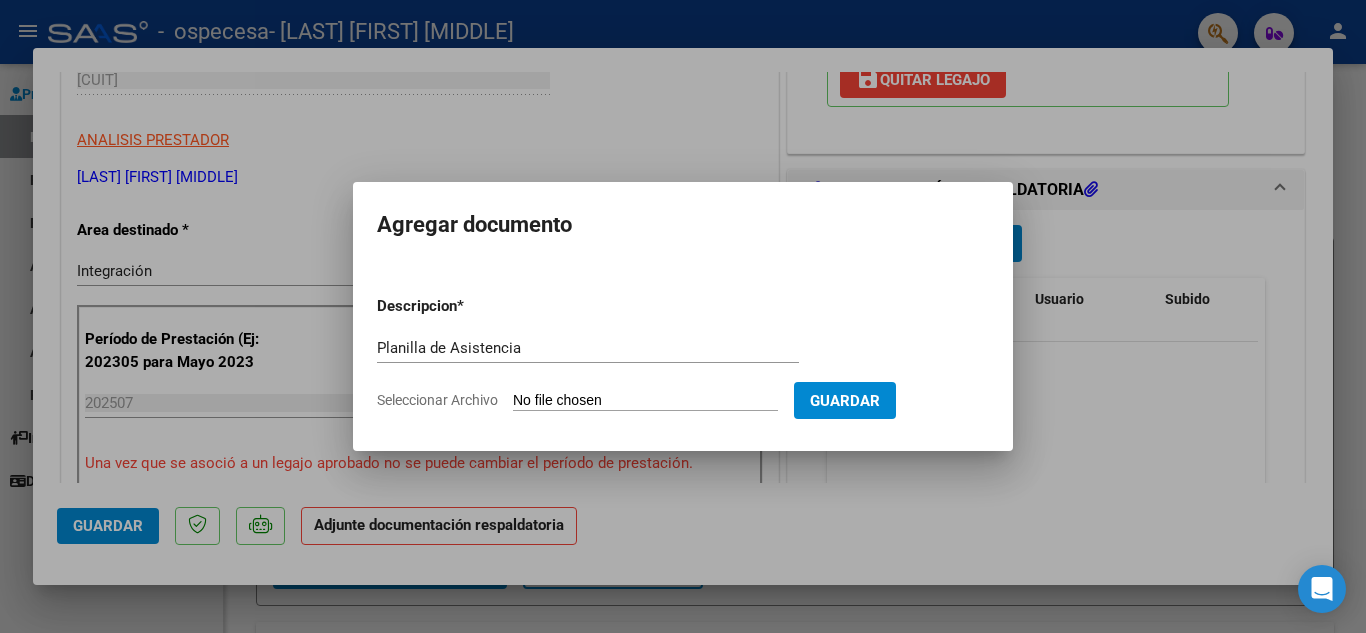 click on "Seleccionar Archivo" at bounding box center [645, 401] 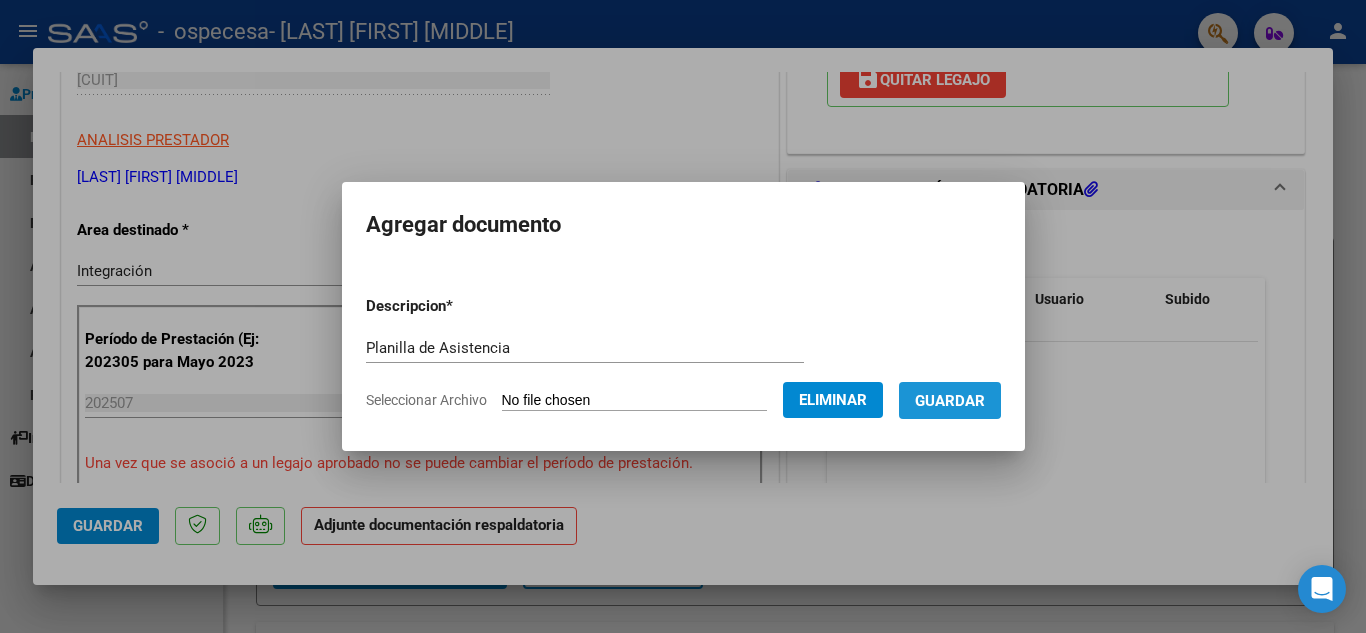 click on "Guardar" at bounding box center [950, 401] 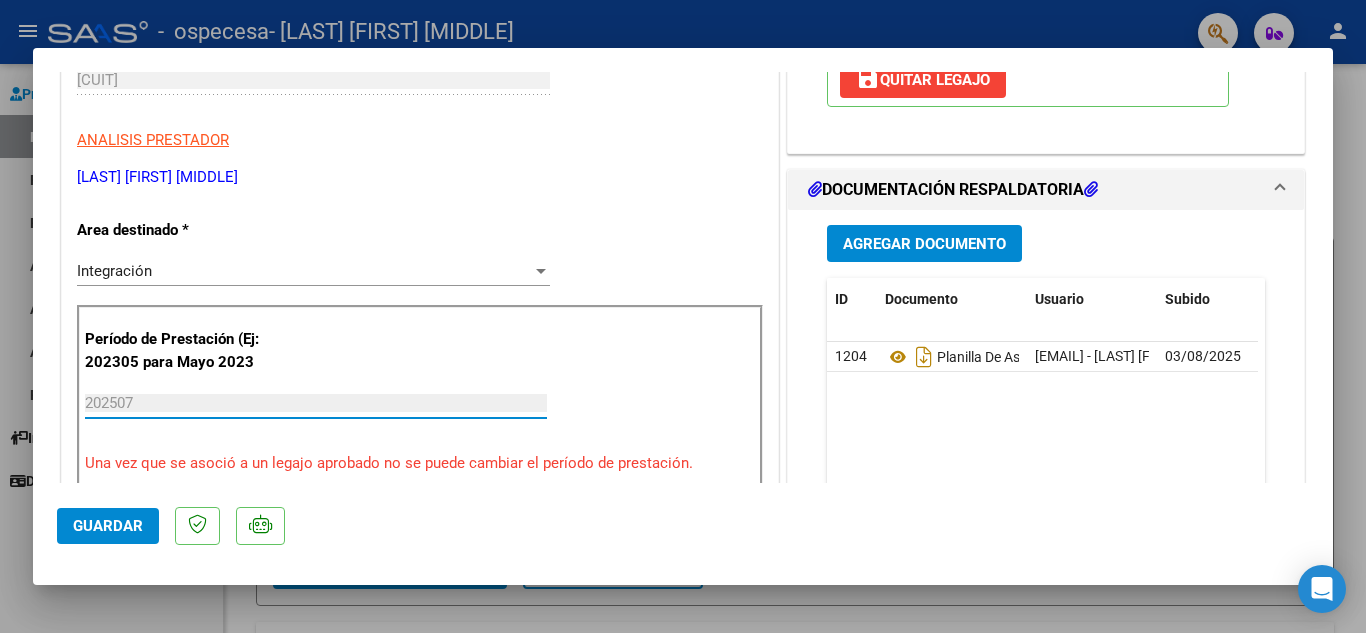 click on "202507" at bounding box center (316, 403) 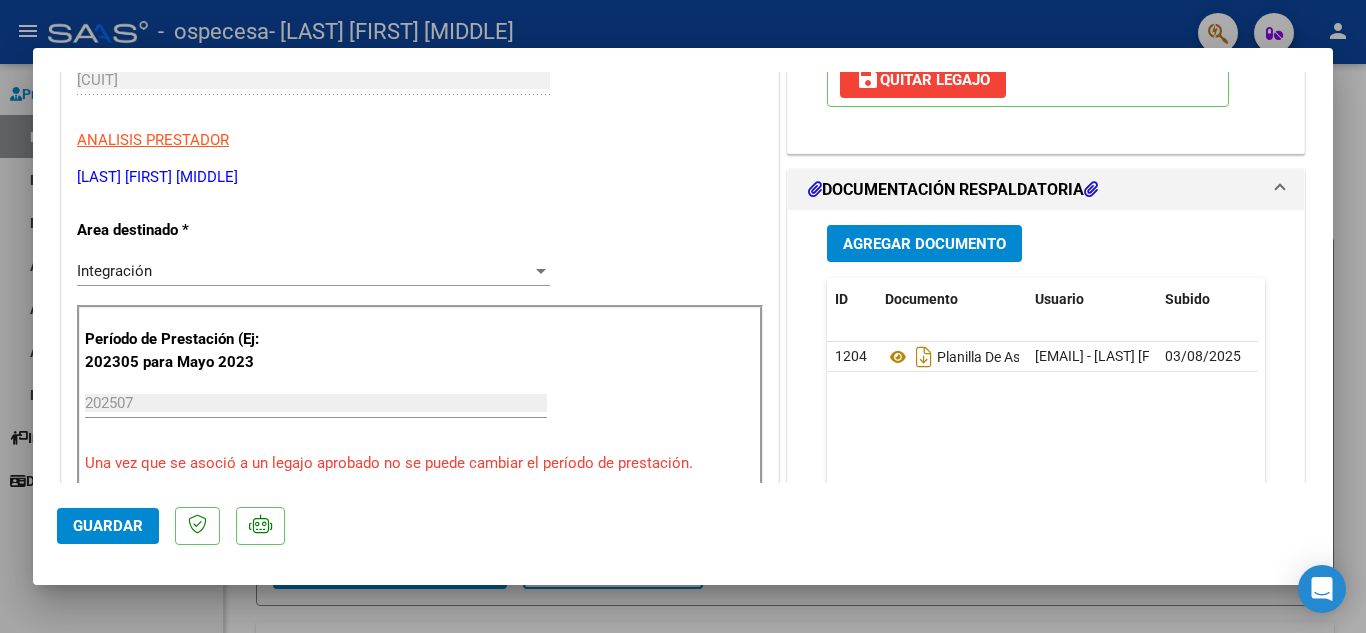 drag, startPoint x: 1333, startPoint y: 211, endPoint x: 1324, endPoint y: 314, distance: 103.392456 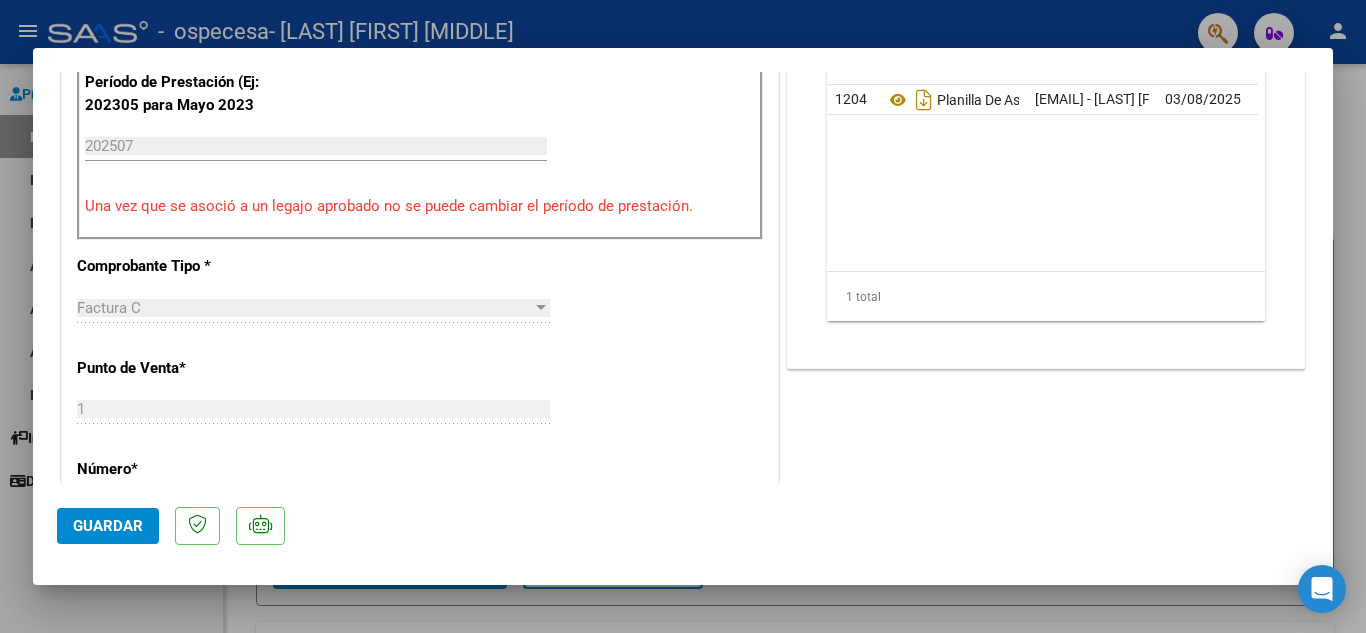 scroll, scrollTop: 334, scrollLeft: 0, axis: vertical 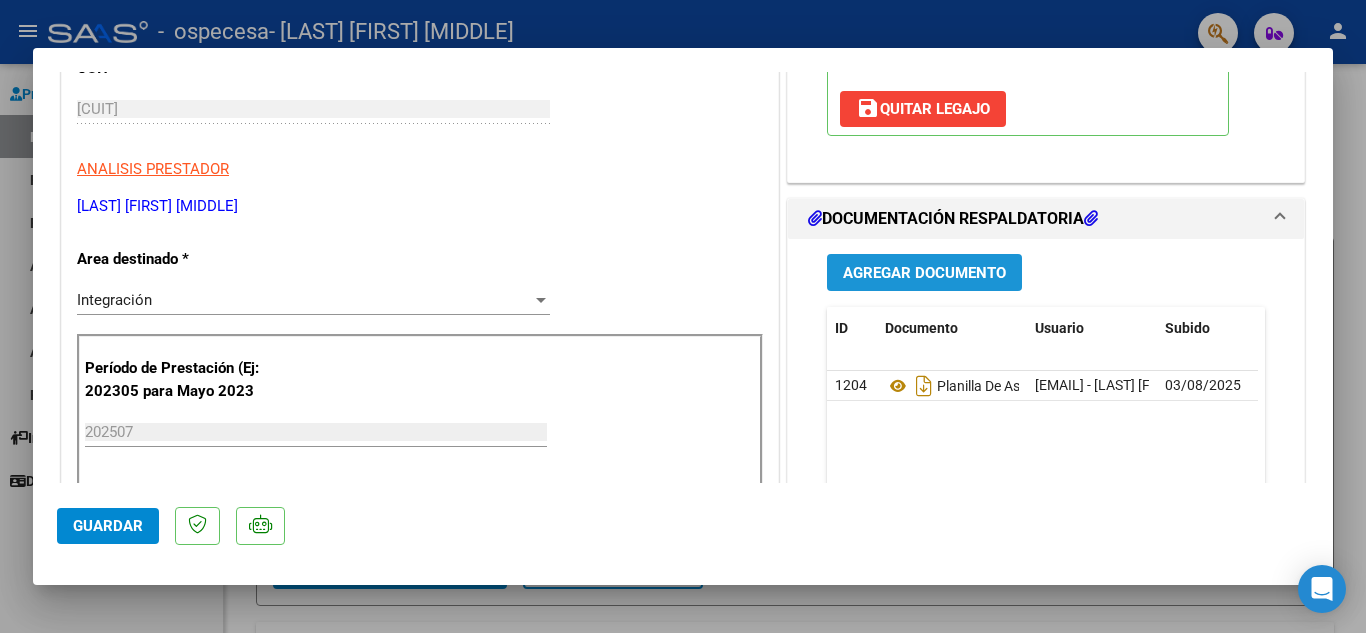 click on "Agregar Documento" at bounding box center [924, 273] 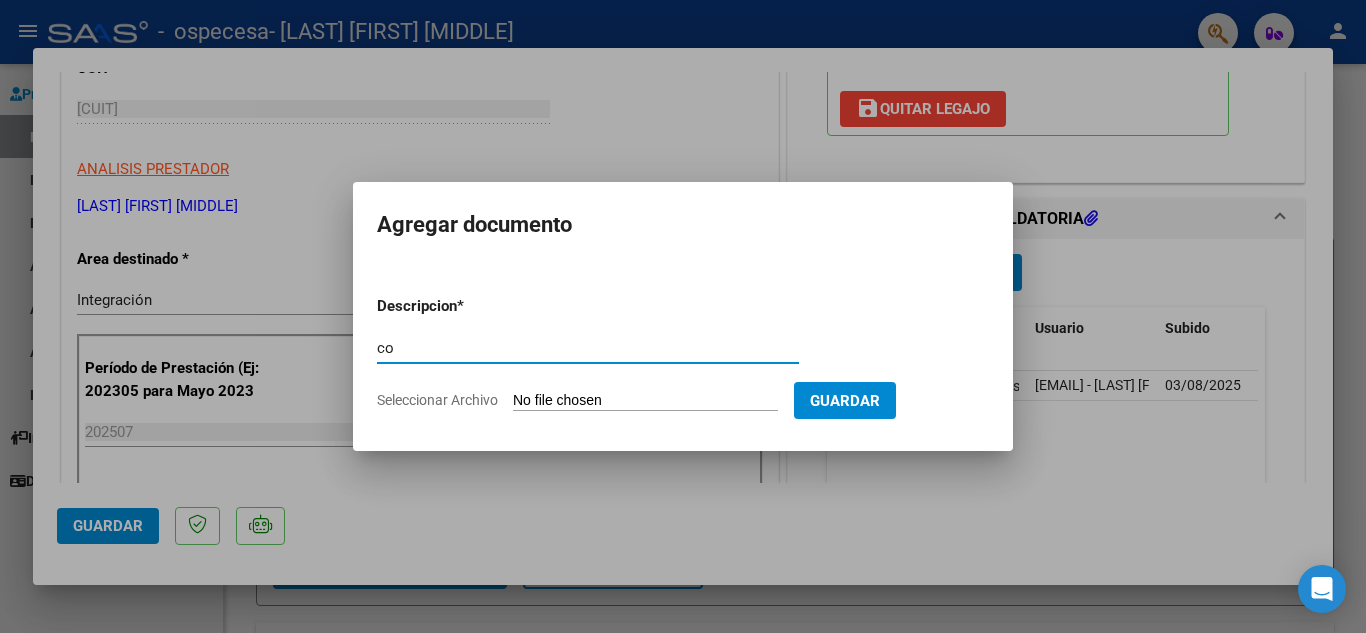 type on "c" 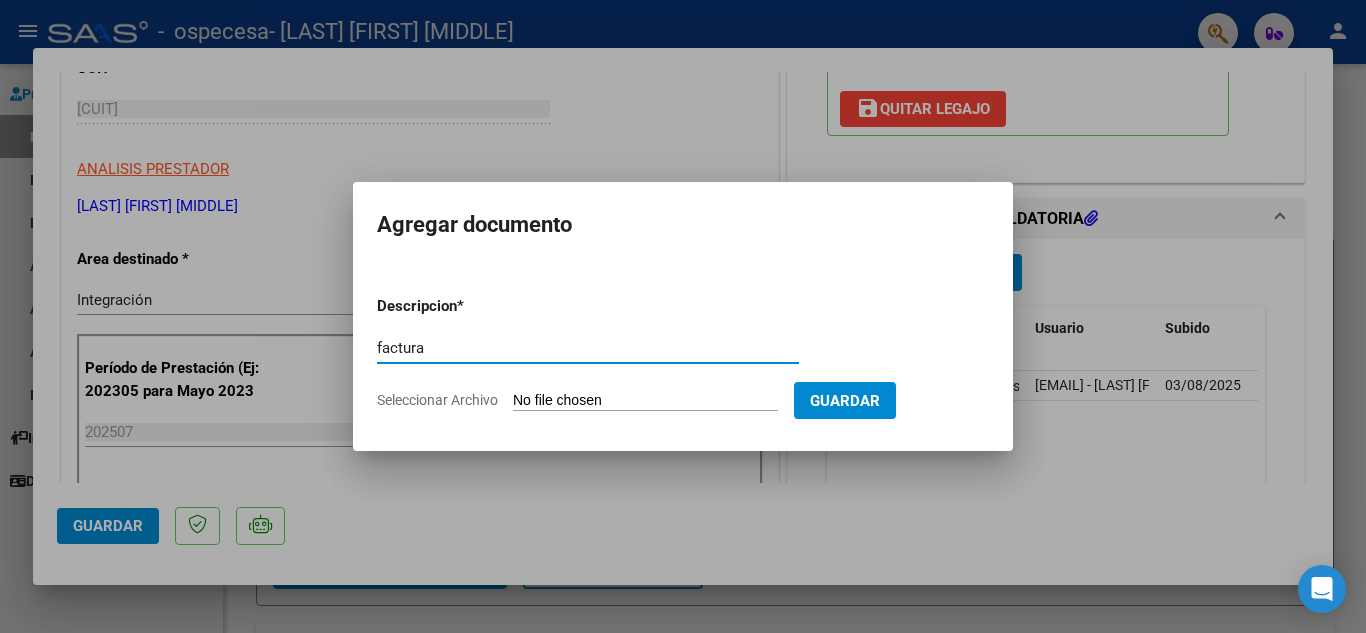type on "factura" 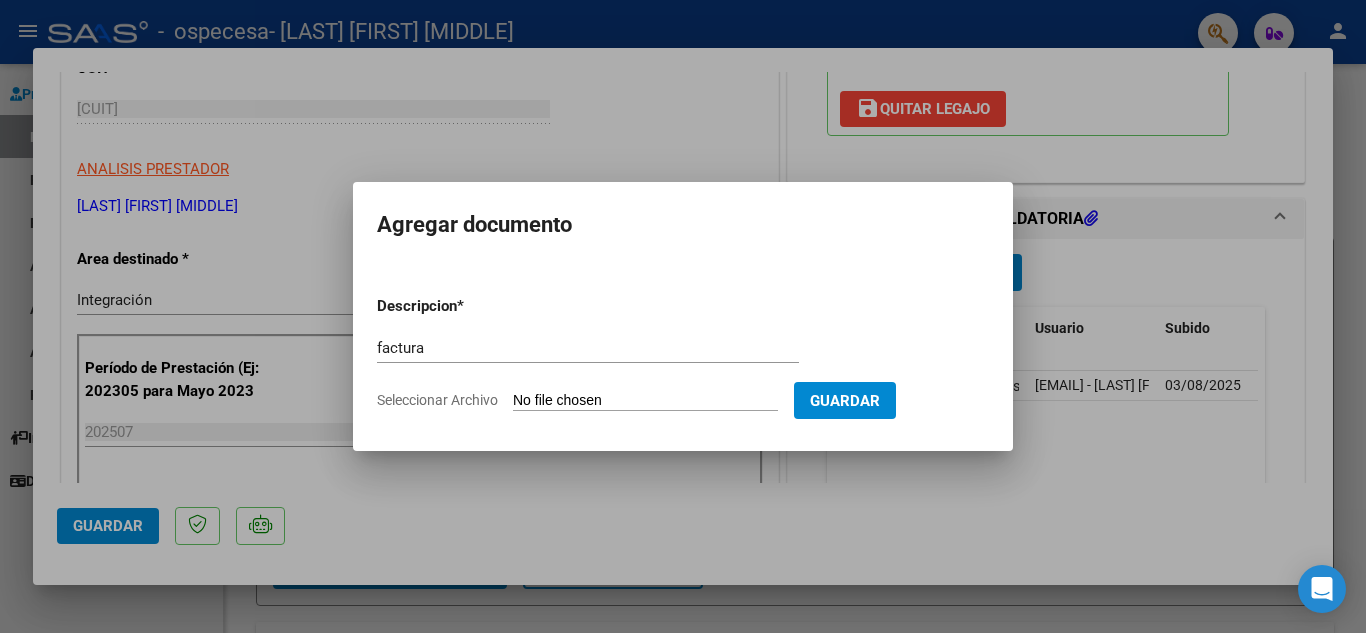 click on "Seleccionar Archivo" at bounding box center (645, 401) 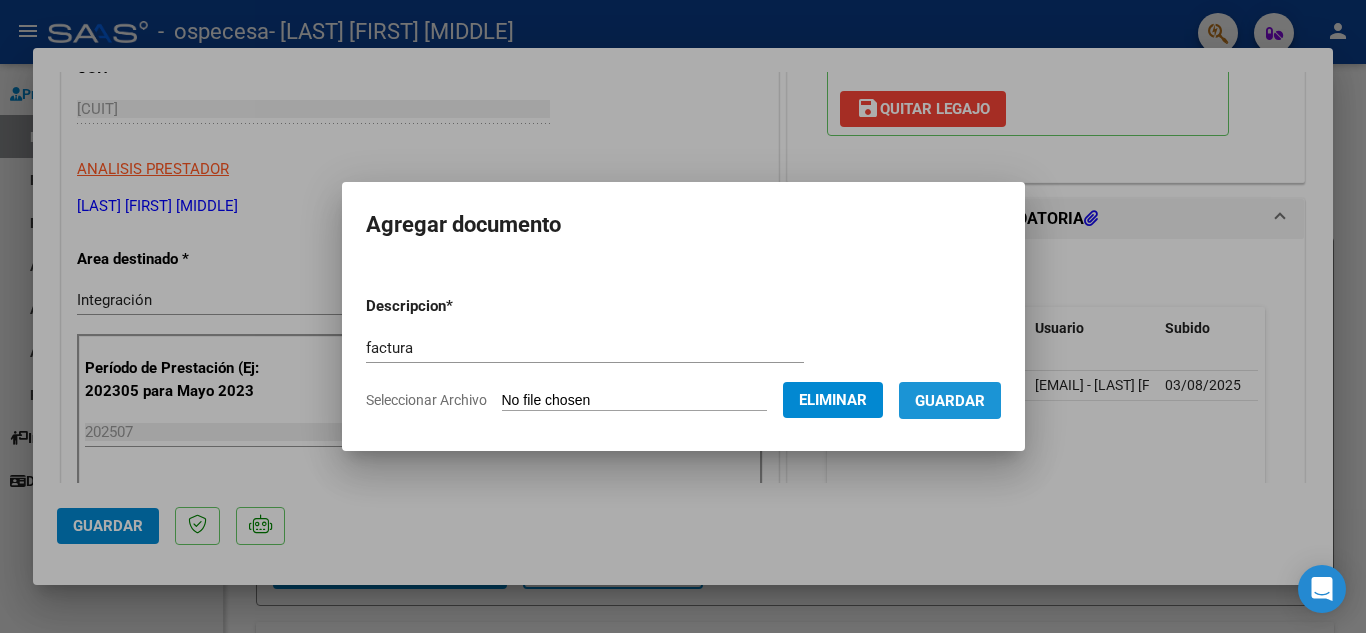 click on "Guardar" at bounding box center [950, 401] 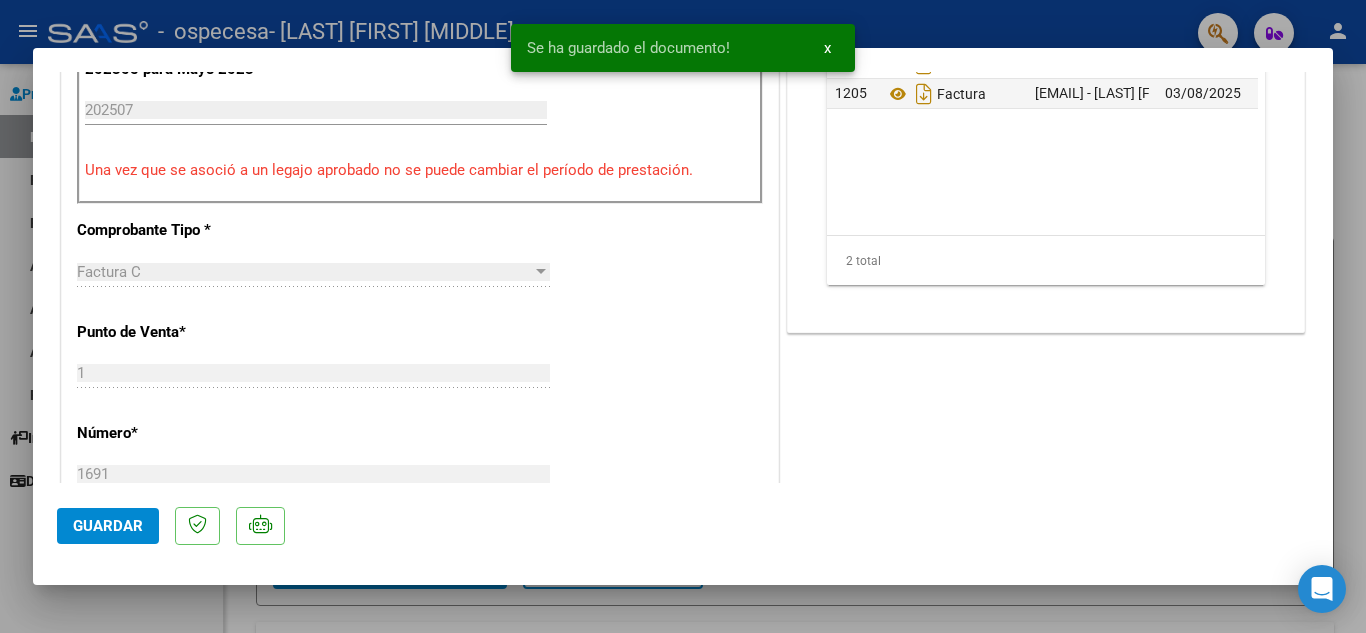scroll, scrollTop: 694, scrollLeft: 0, axis: vertical 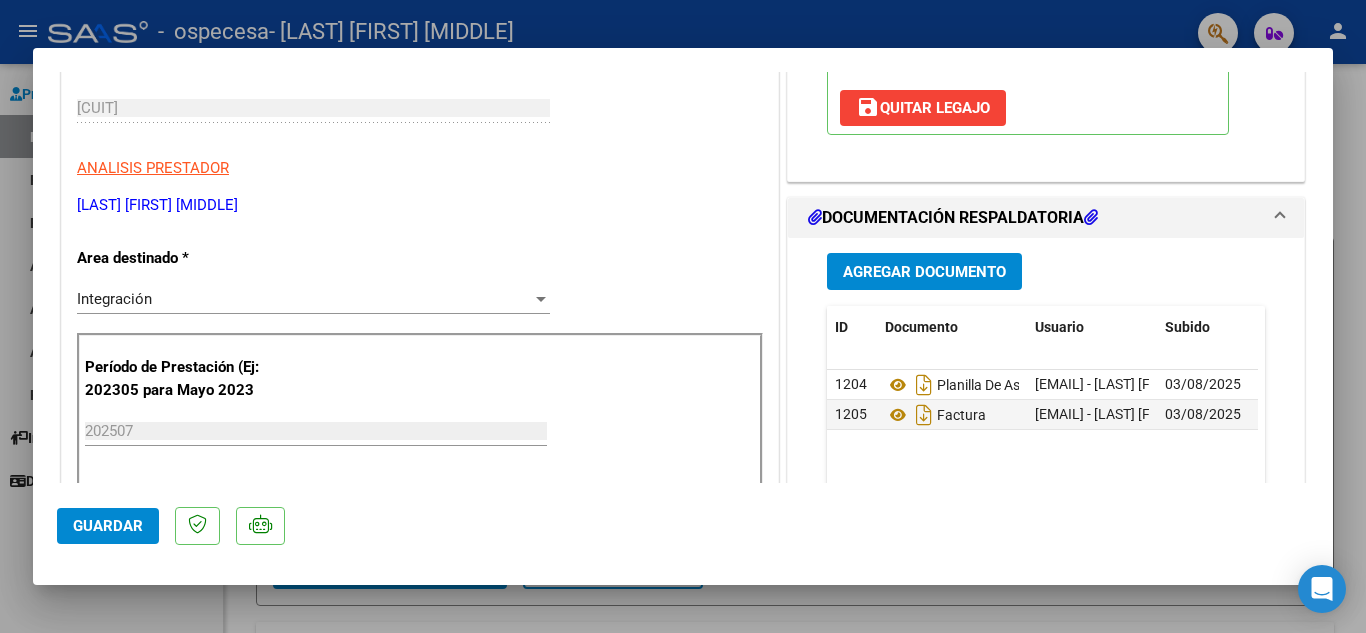click on "Guardar" 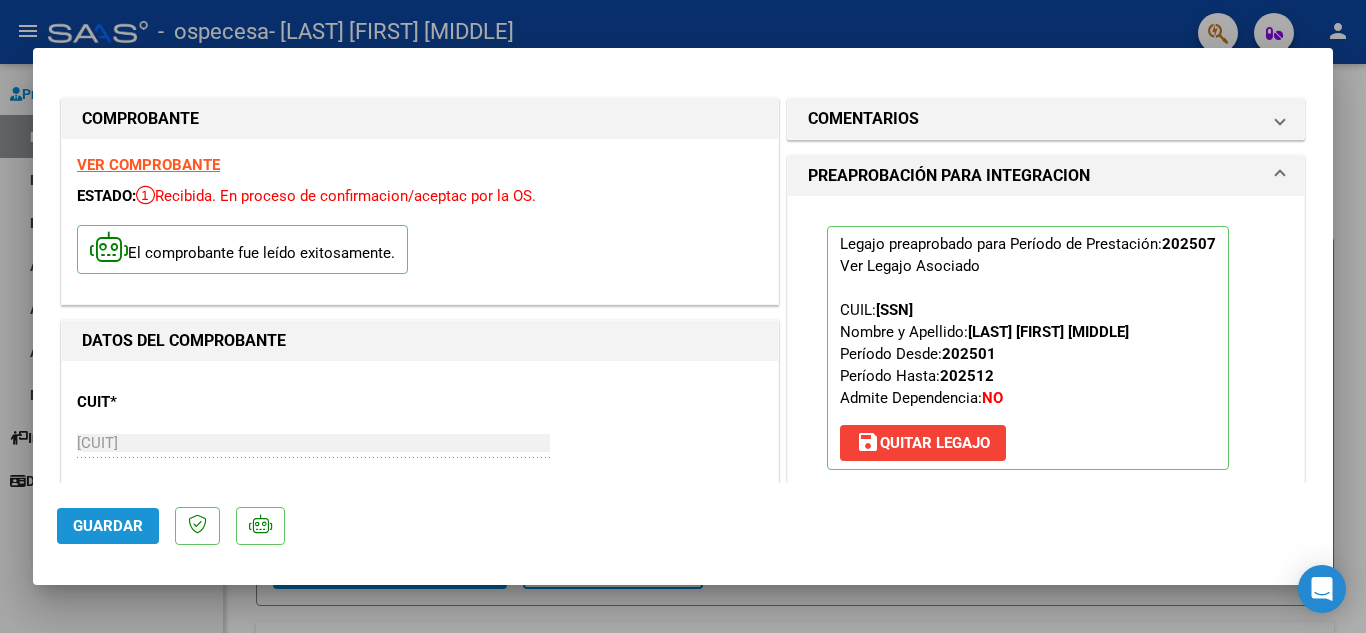 click on "Guardar" 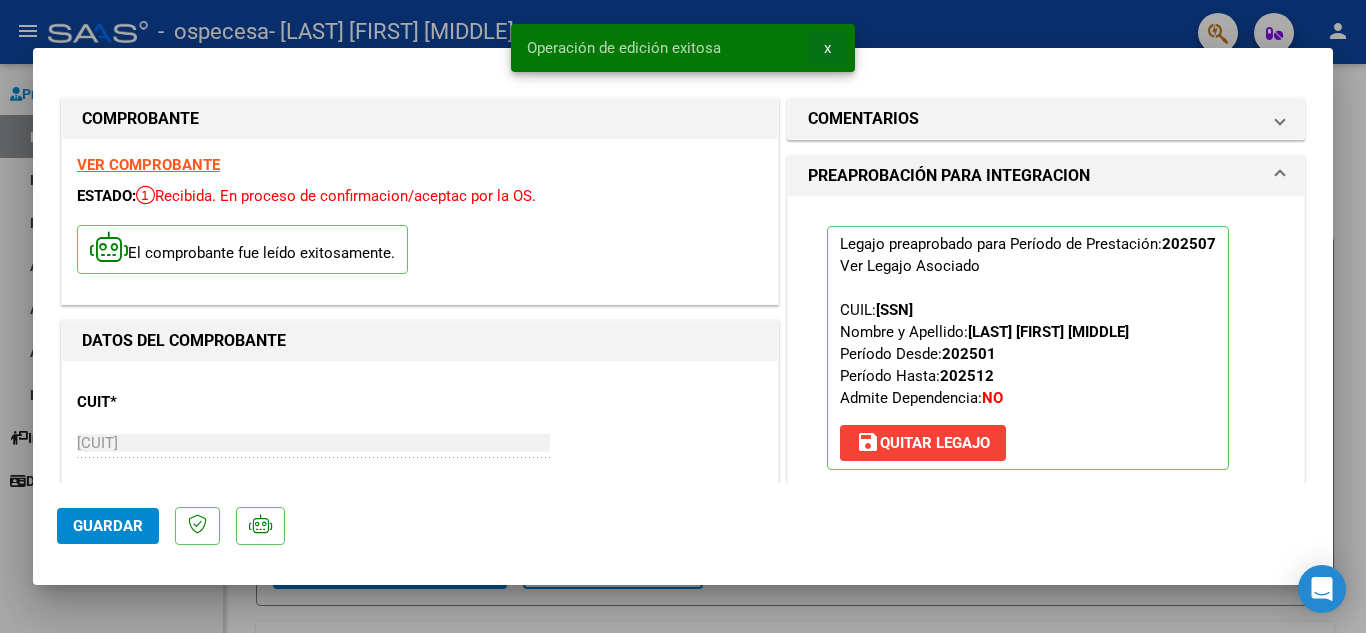 click on "x" at bounding box center [827, 48] 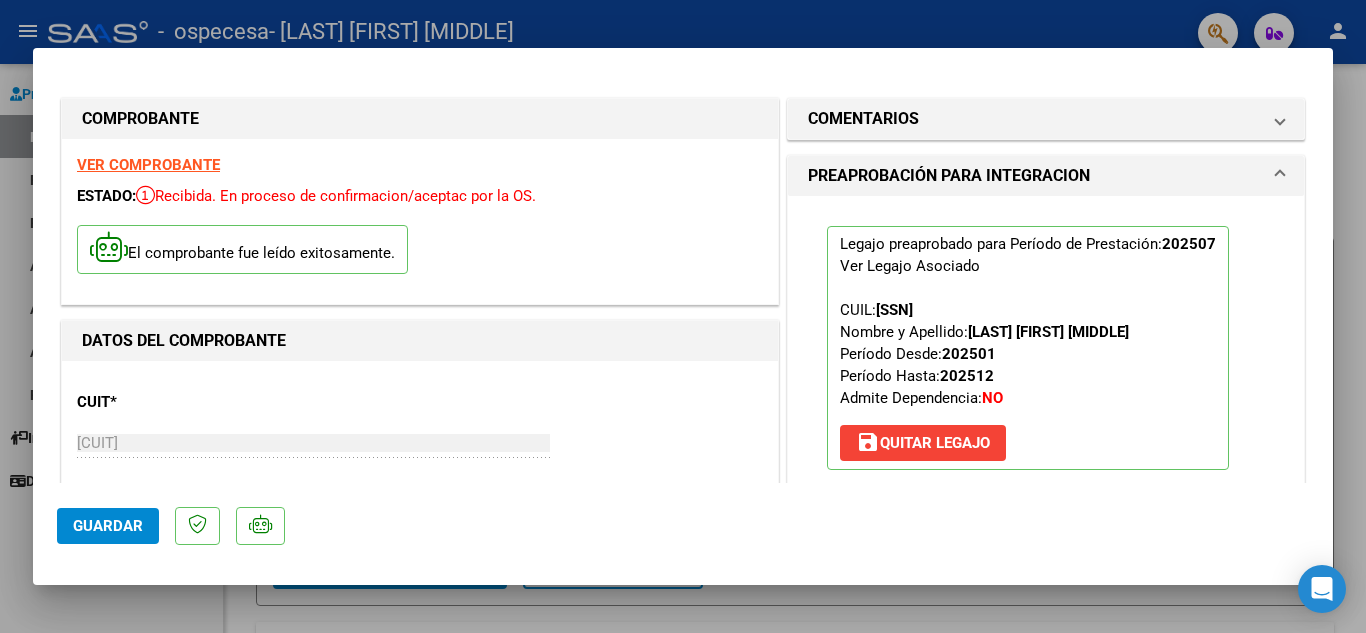 click at bounding box center (683, 316) 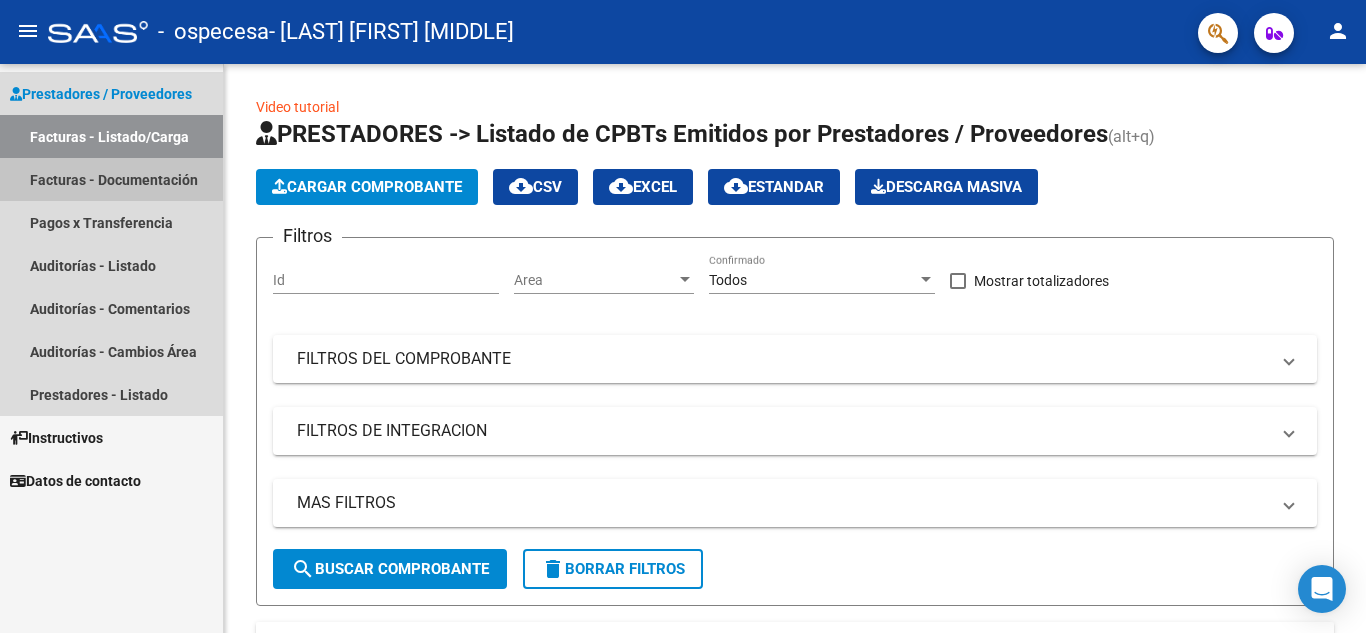 click on "Facturas - Documentación" at bounding box center [111, 179] 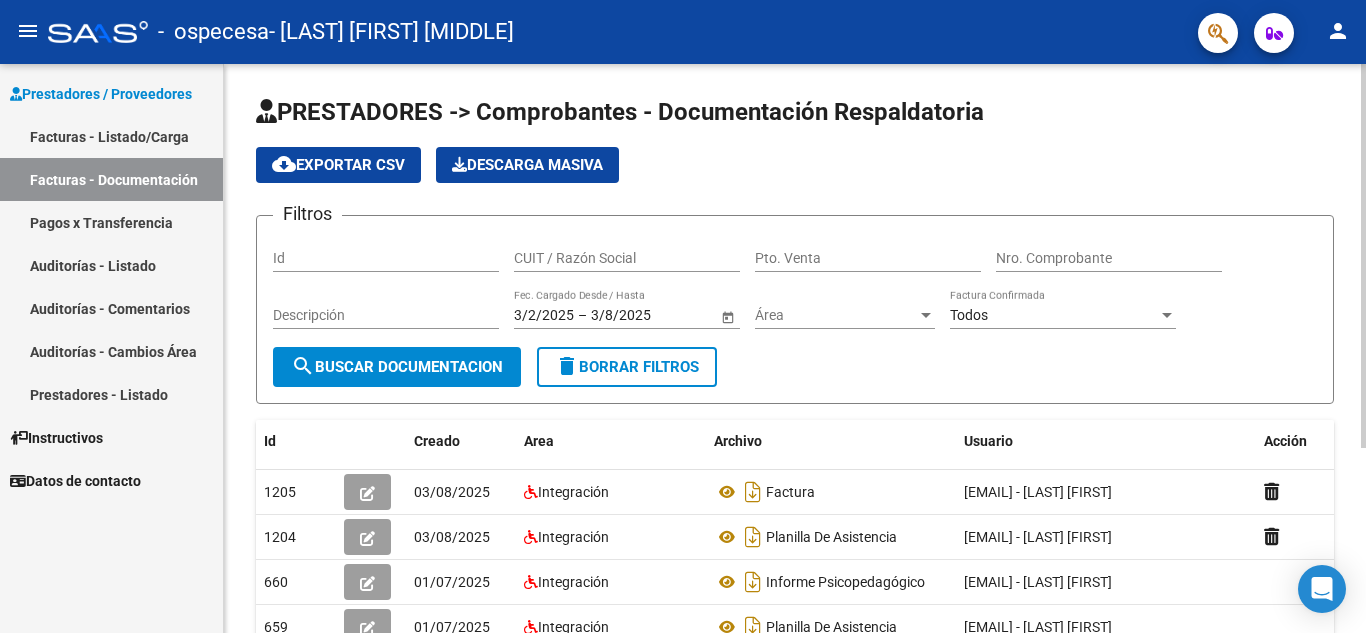 scroll, scrollTop: 274, scrollLeft: 0, axis: vertical 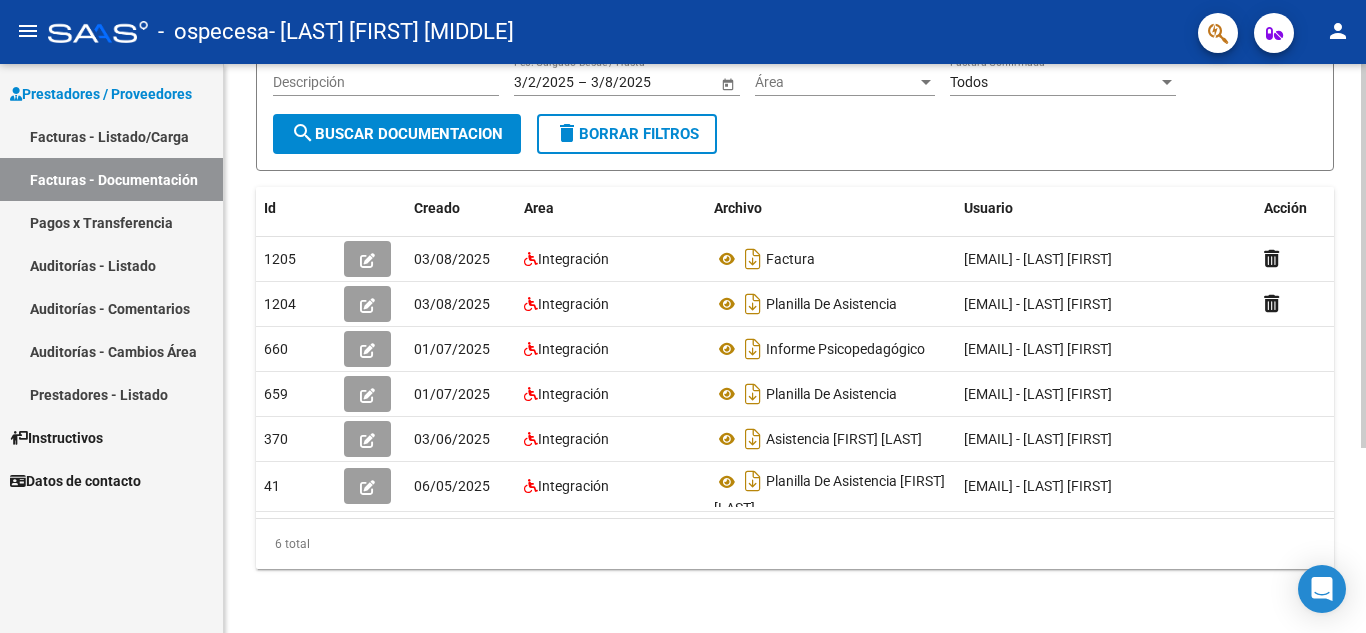click 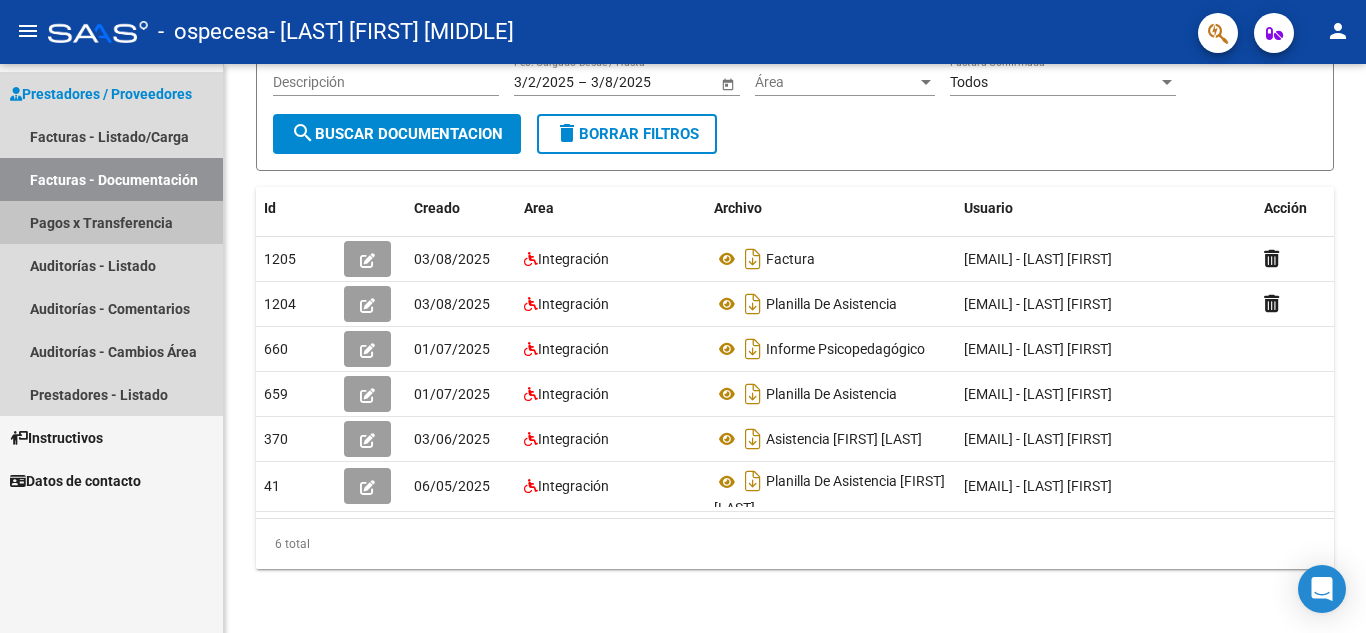 click on "Pagos x Transferencia" at bounding box center [111, 222] 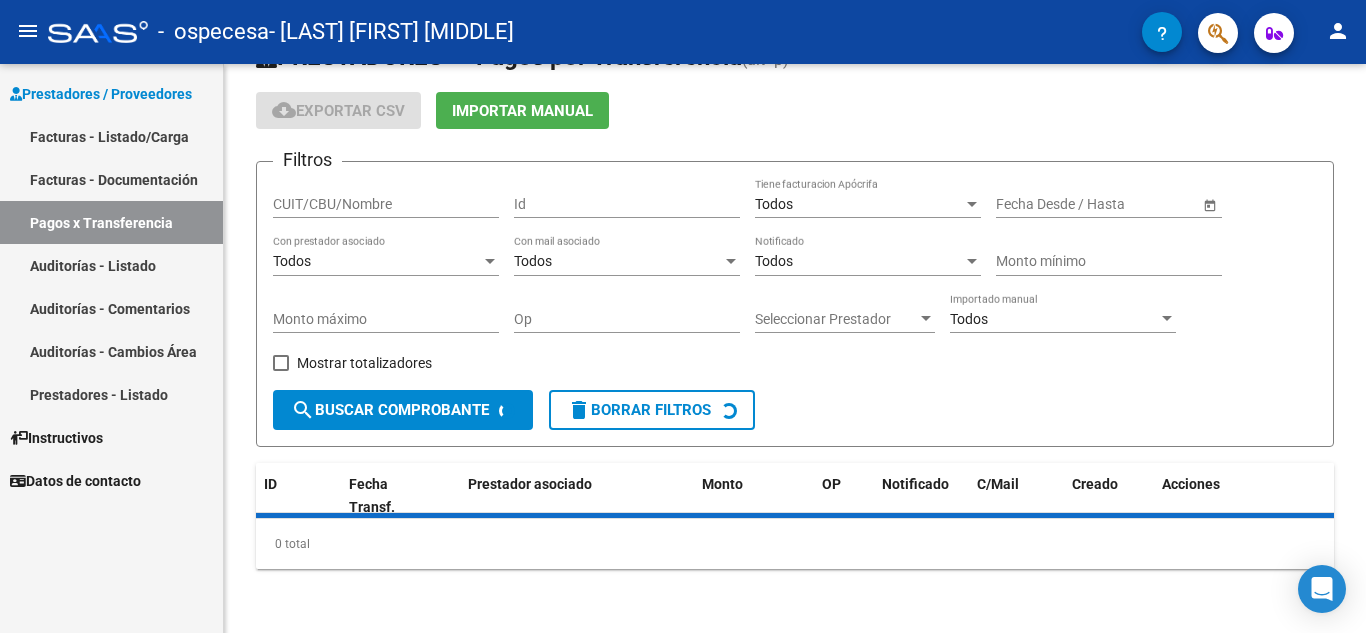 scroll, scrollTop: 0, scrollLeft: 0, axis: both 